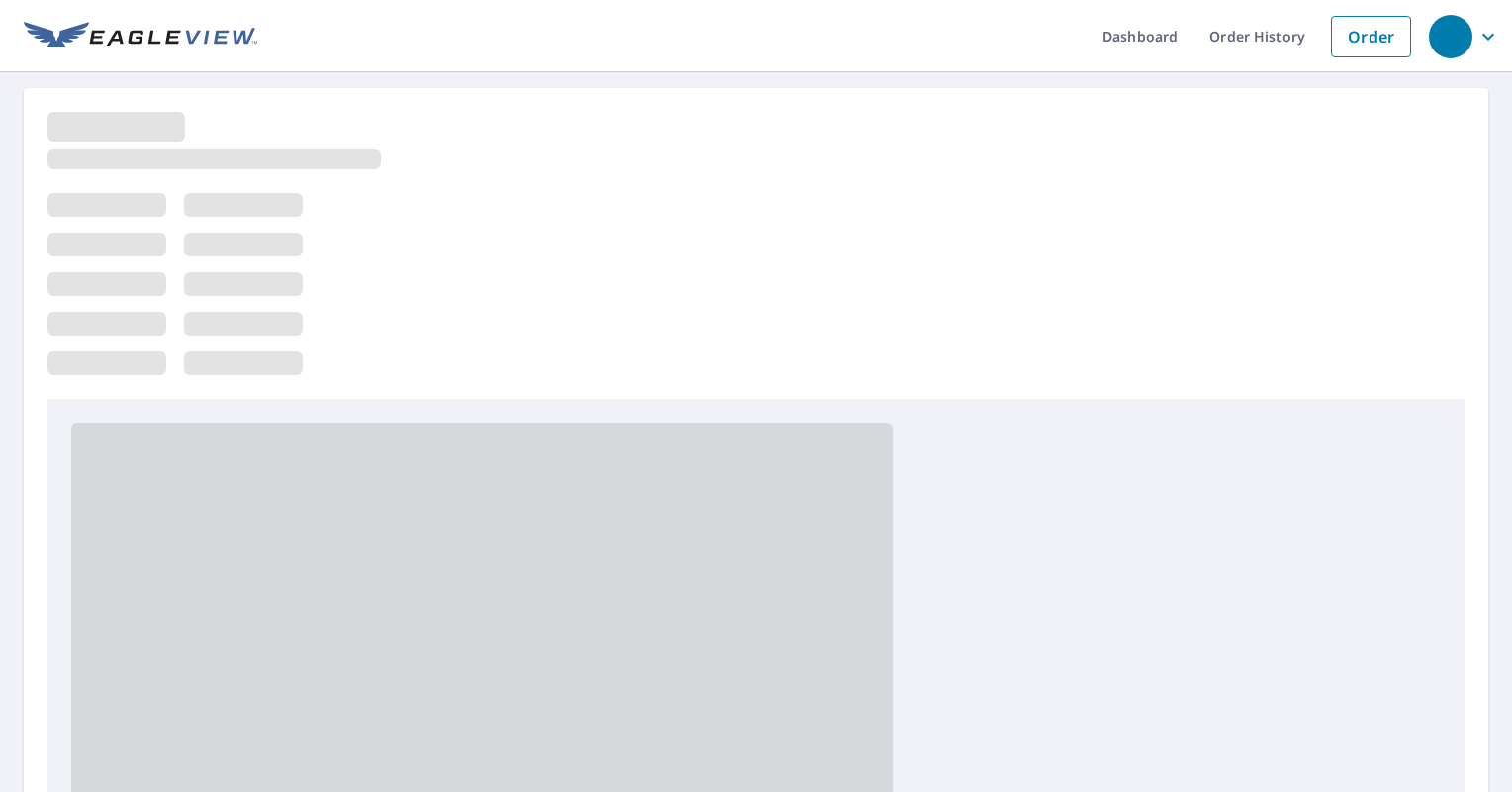 scroll, scrollTop: 0, scrollLeft: 0, axis: both 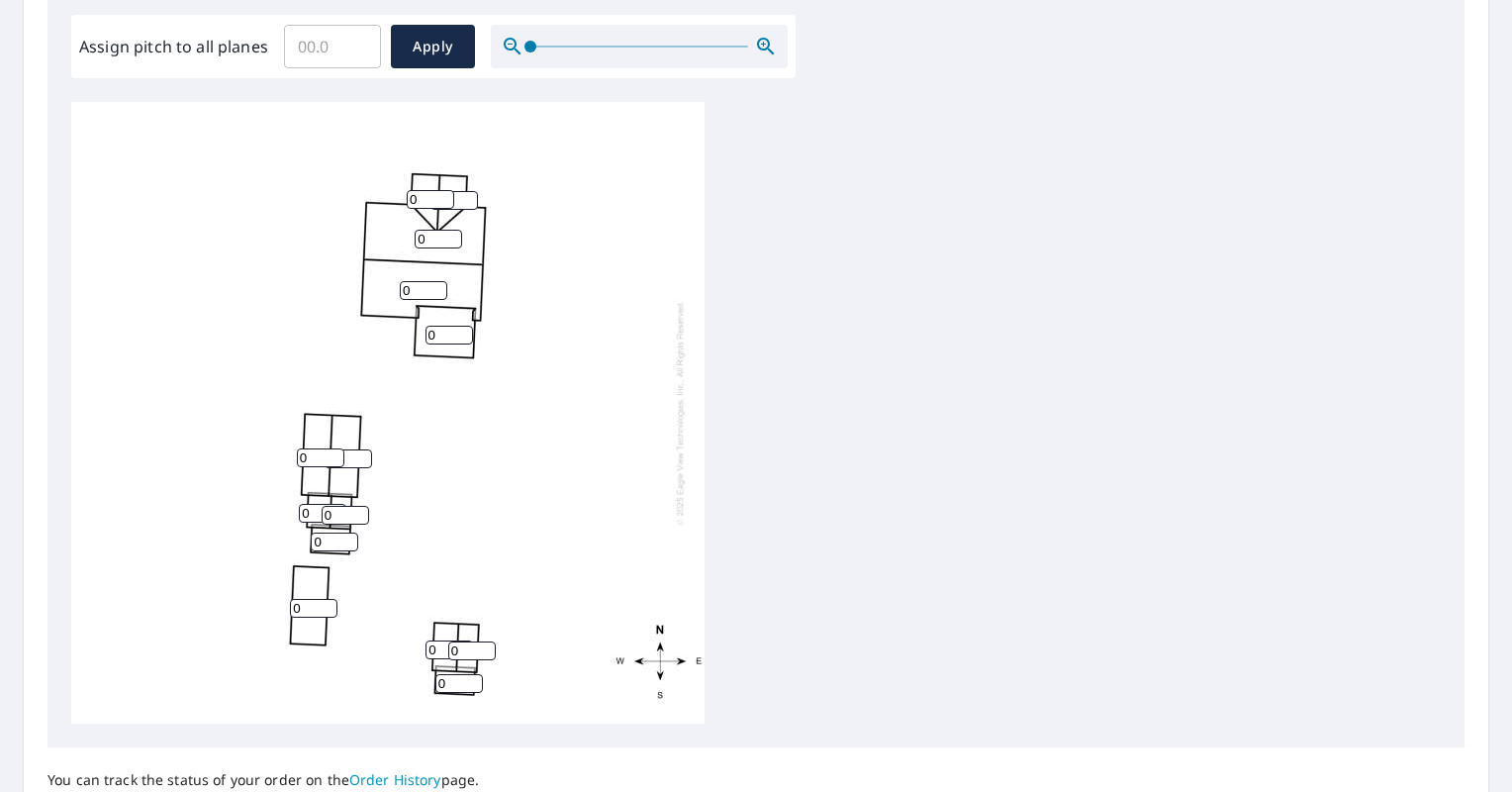 click on "0" at bounding box center (430, 199) 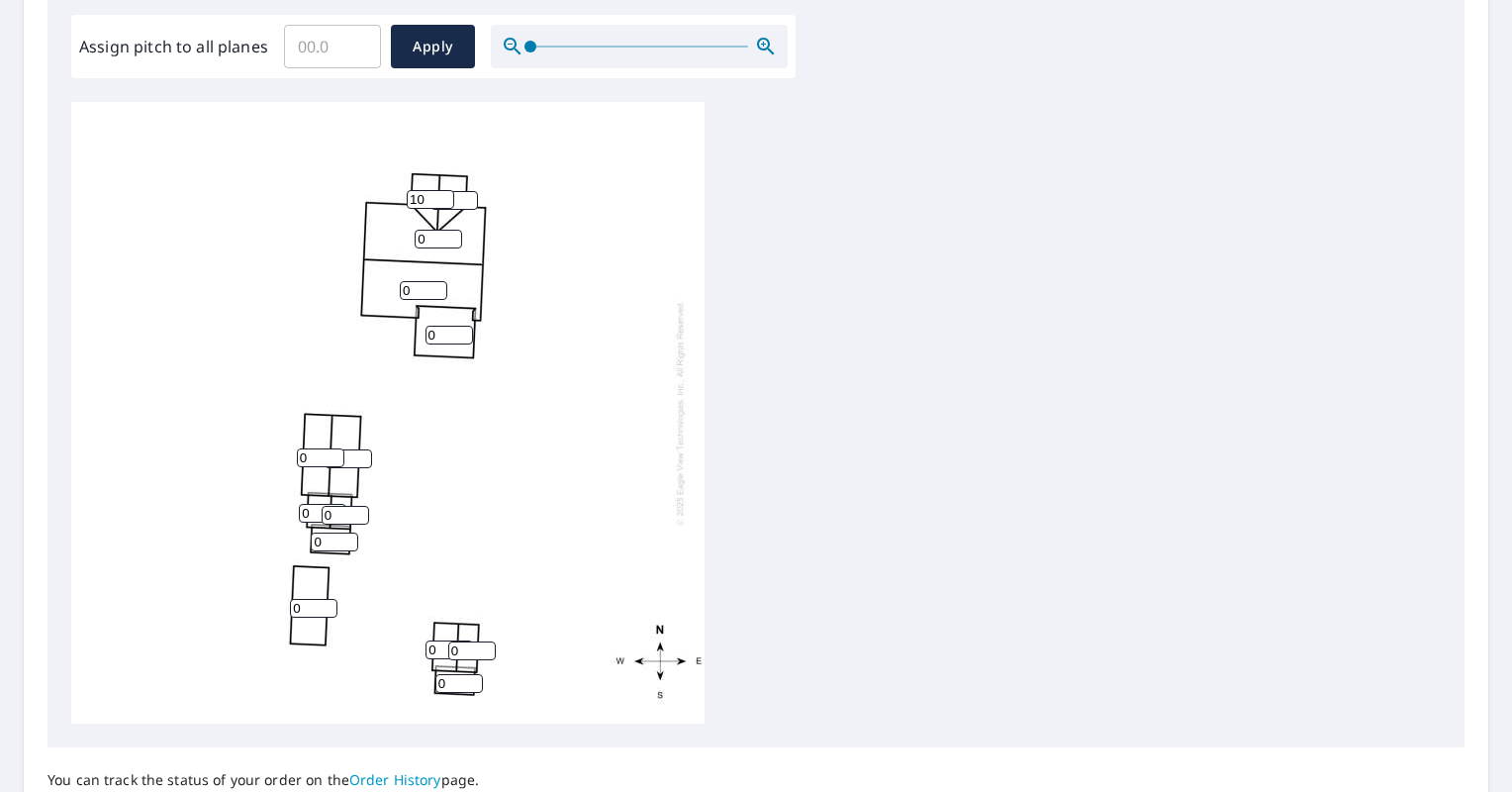 scroll, scrollTop: 495, scrollLeft: 0, axis: vertical 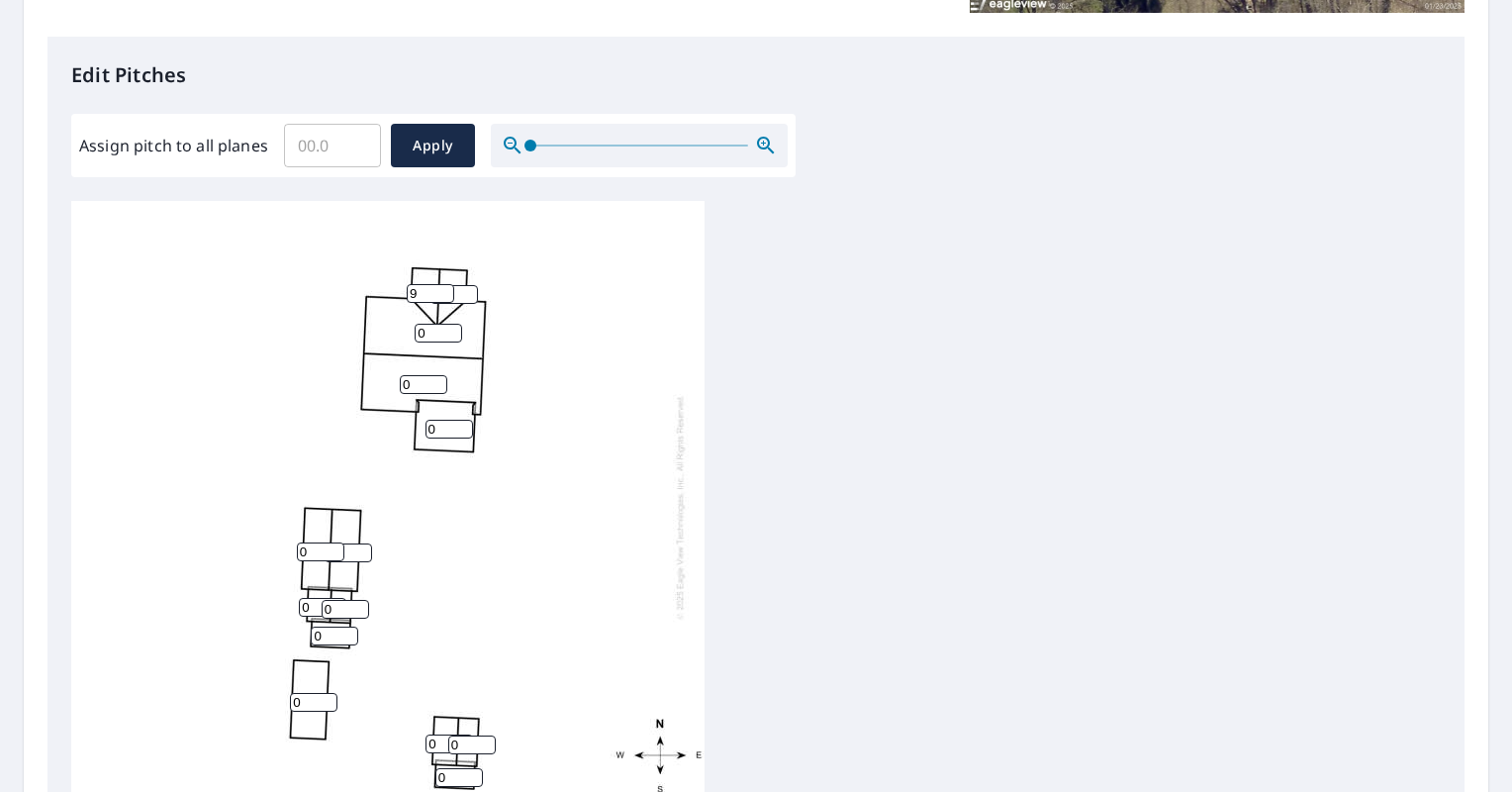 type on "9" 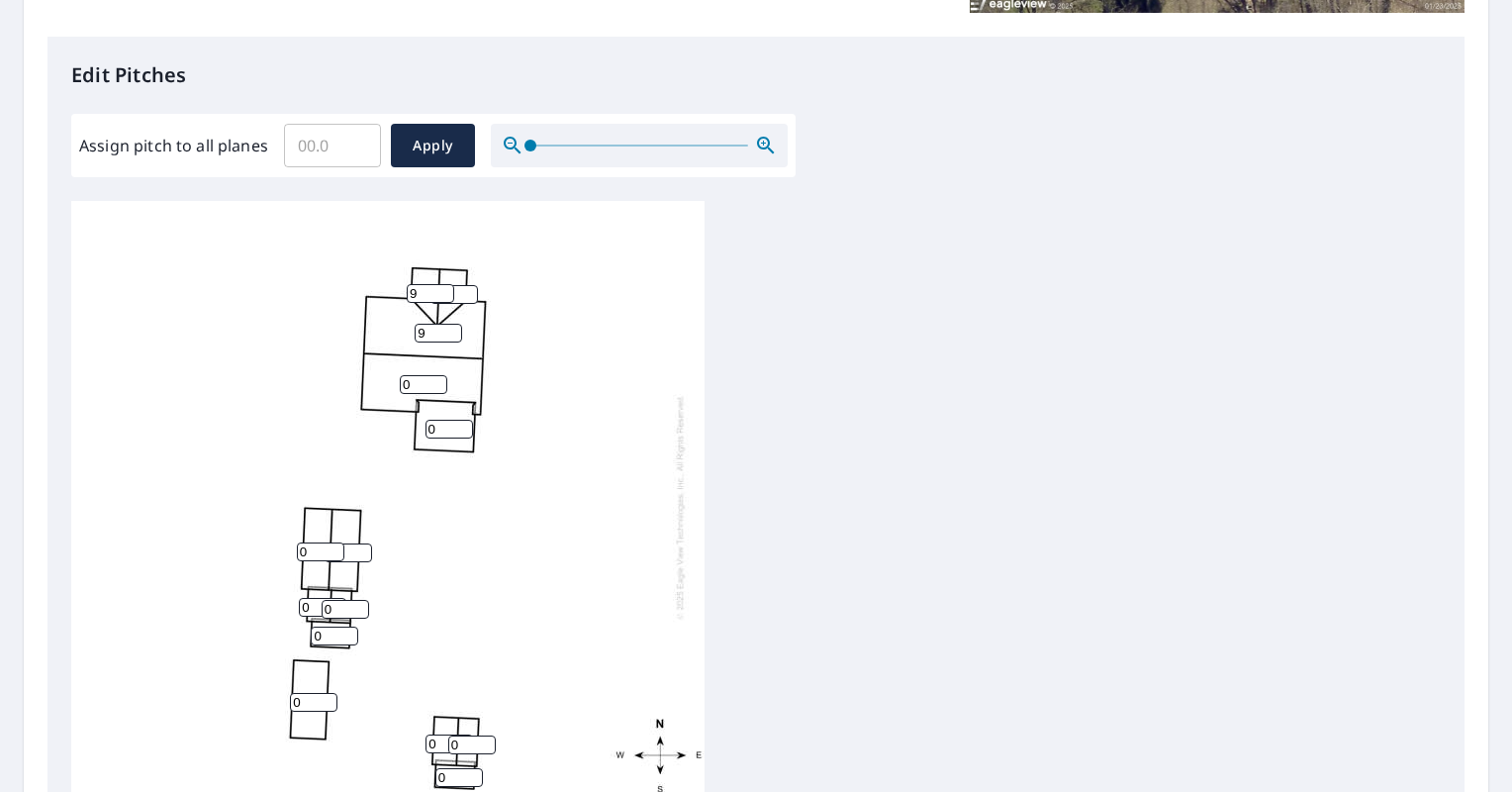 type on "9" 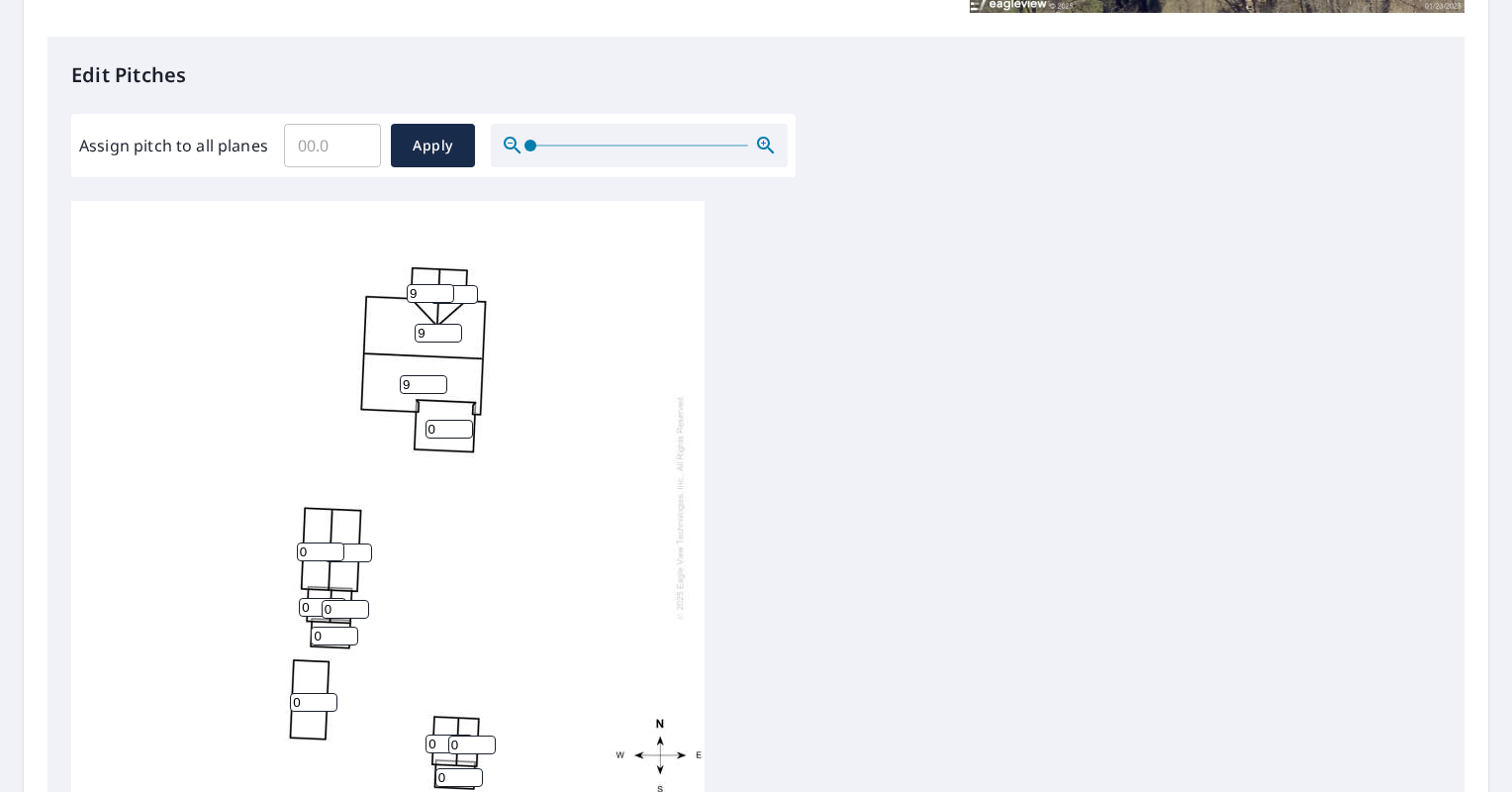 type on "9" 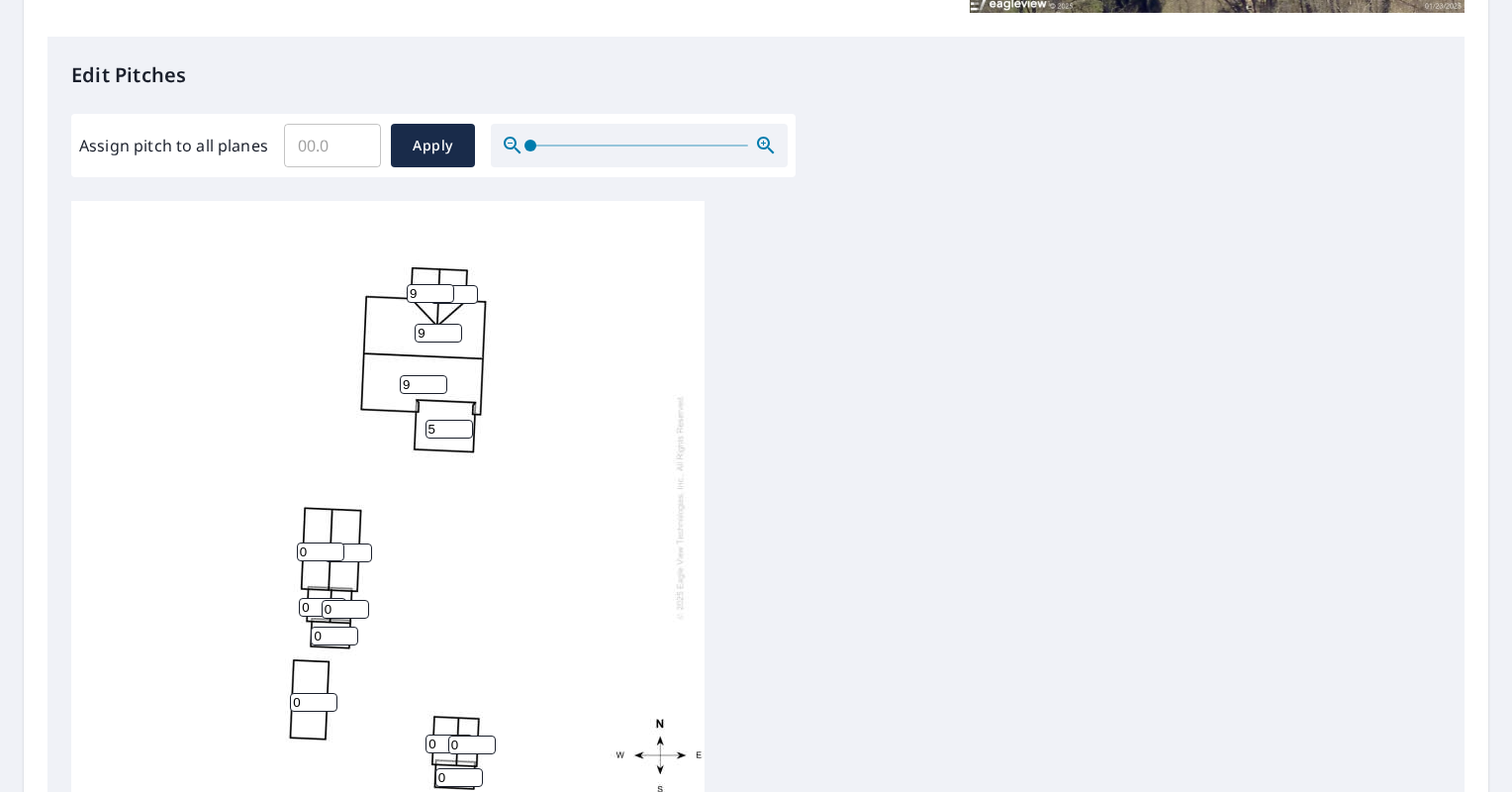 type on "5" 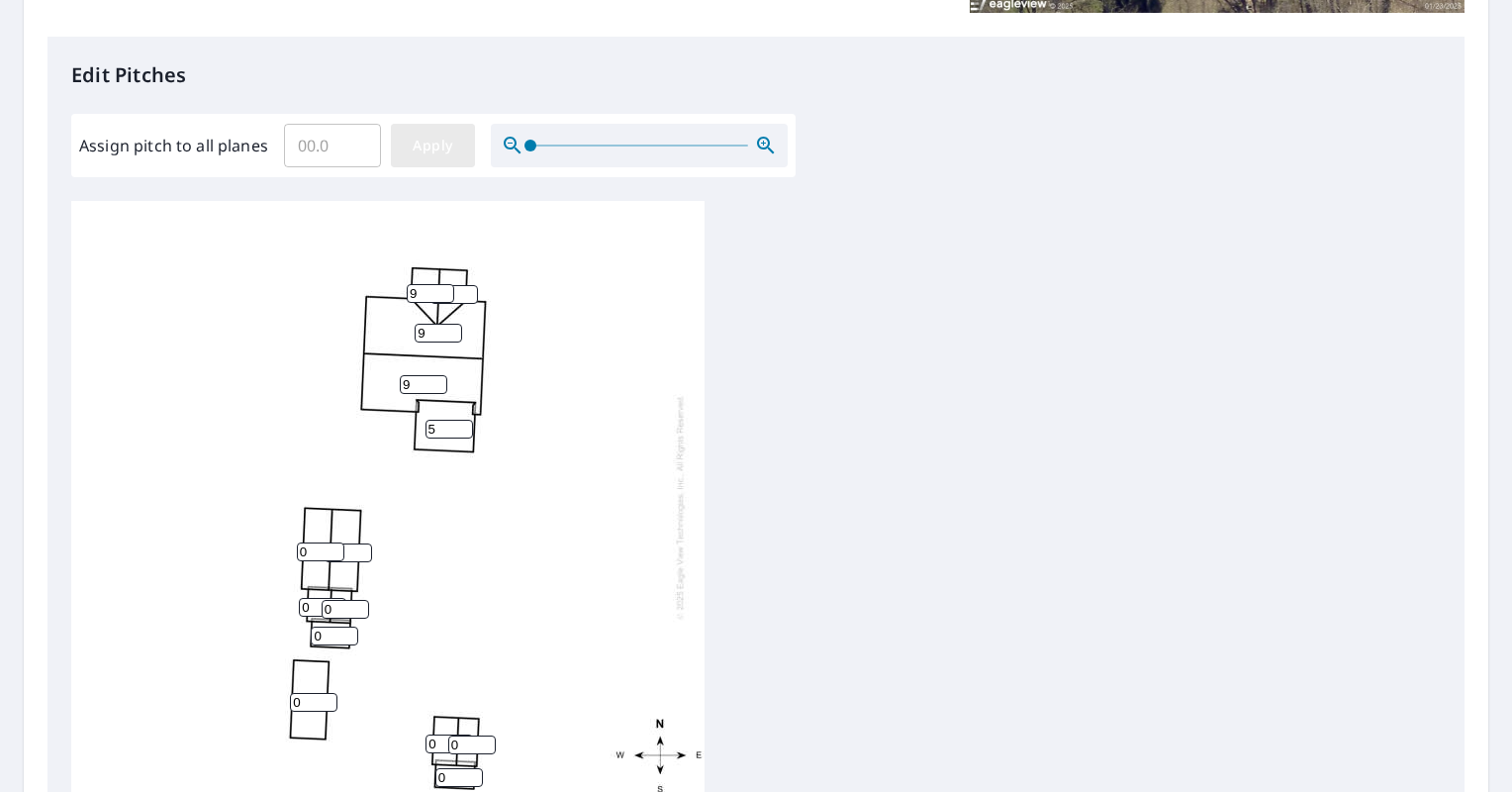 click on "Apply" at bounding box center [432, 146] 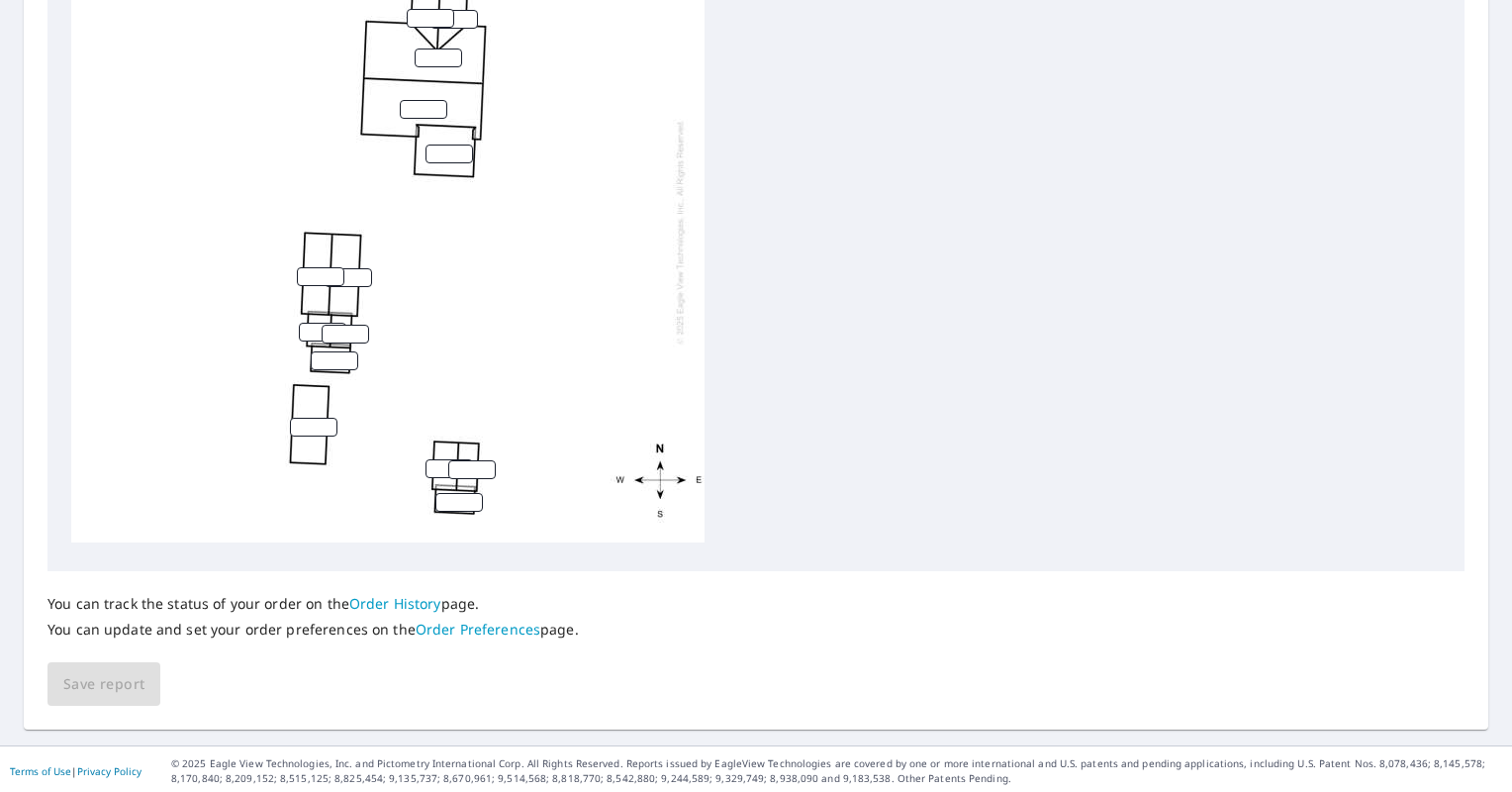 scroll, scrollTop: 774, scrollLeft: 0, axis: vertical 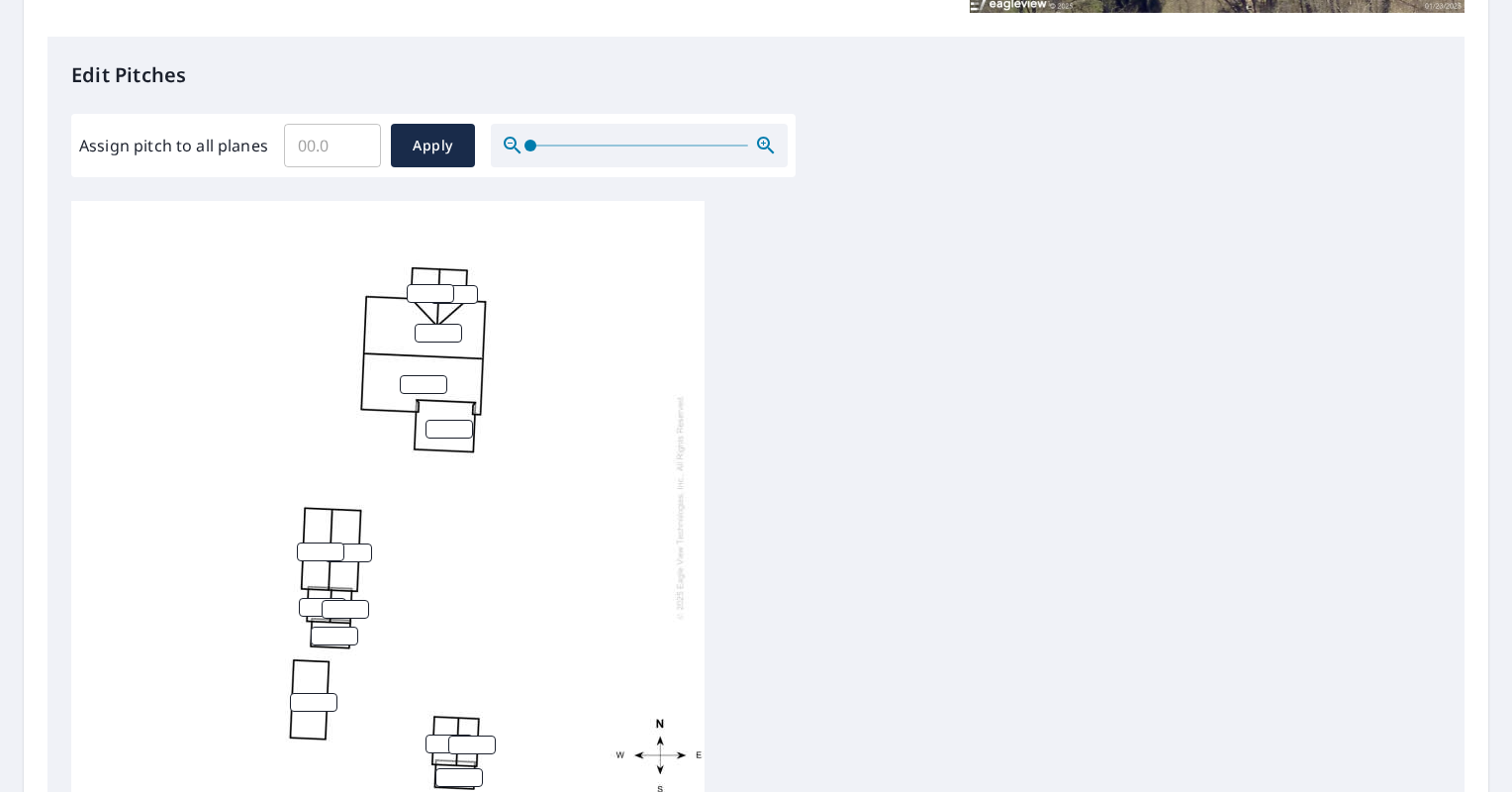 click at bounding box center [430, 293] 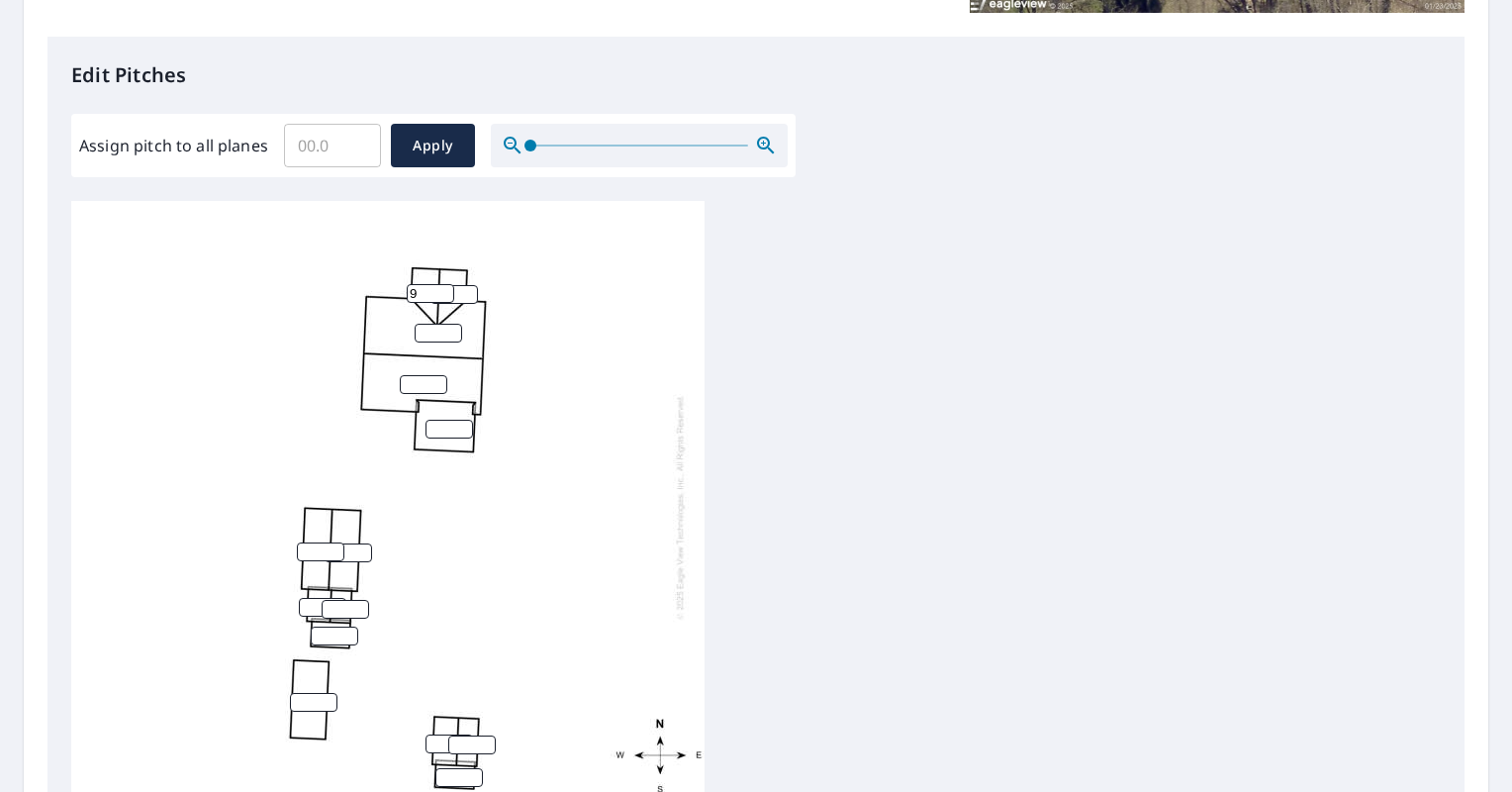 type on "9" 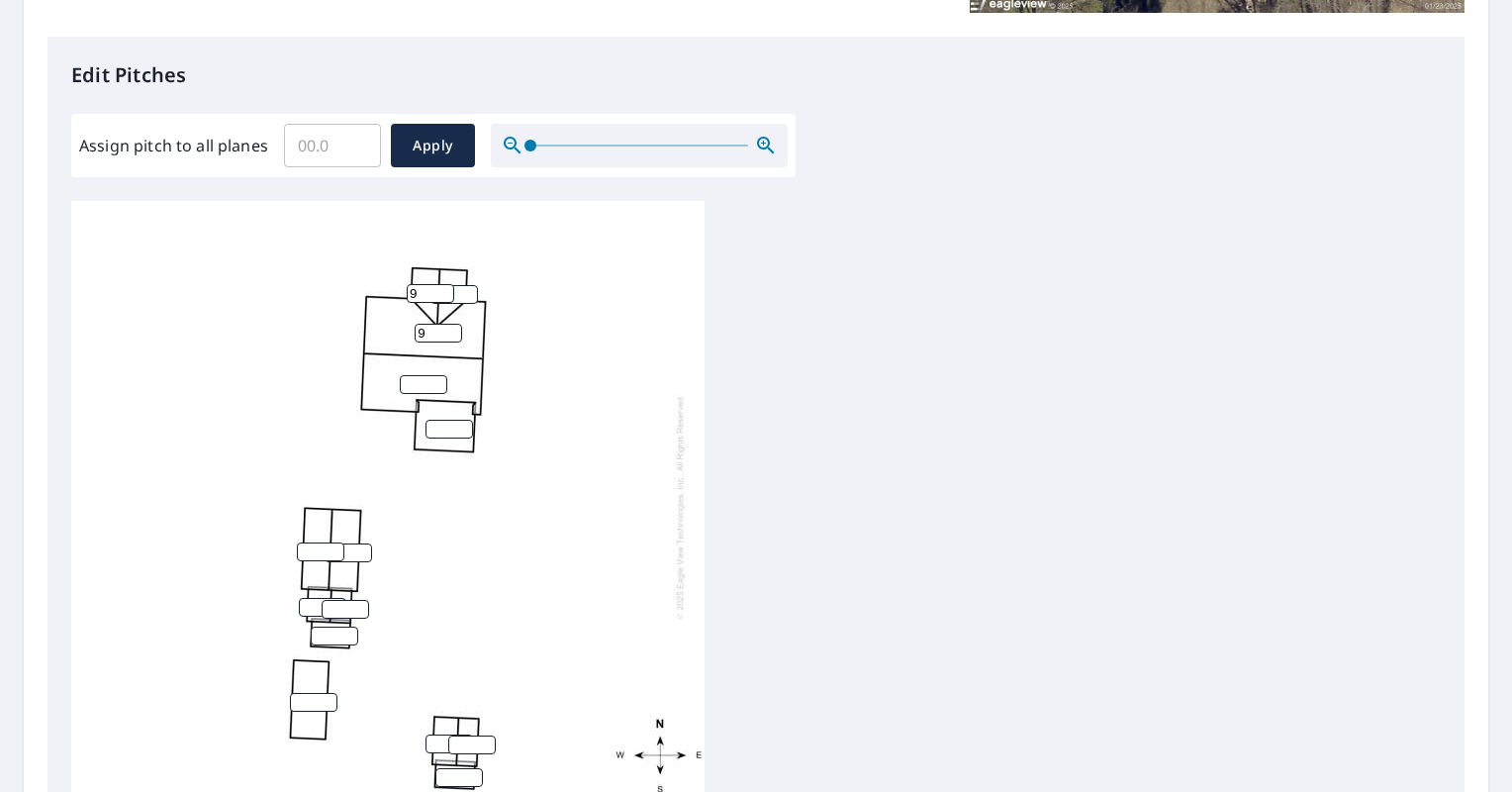 type on "9" 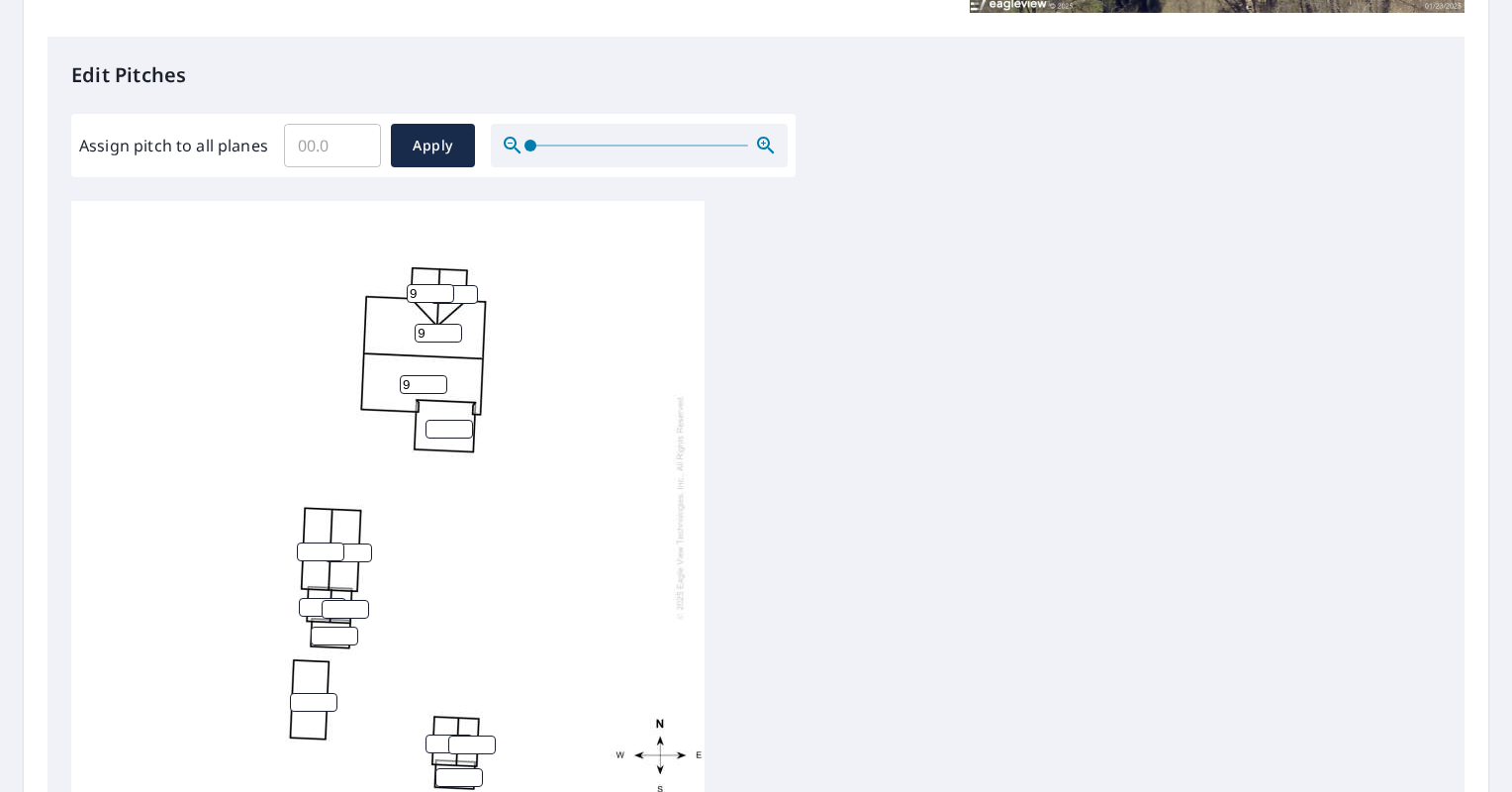 type on "9" 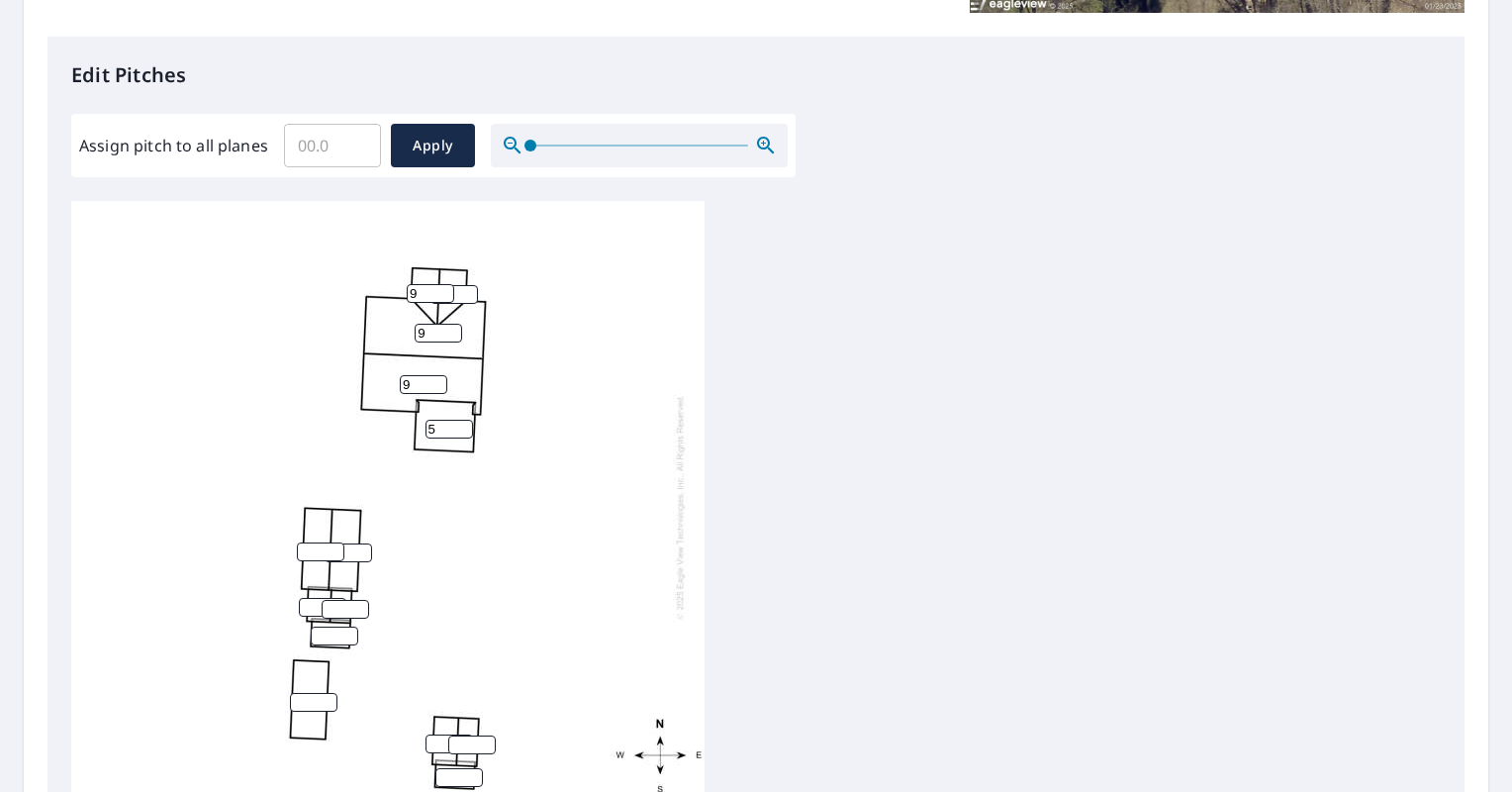 type on "5" 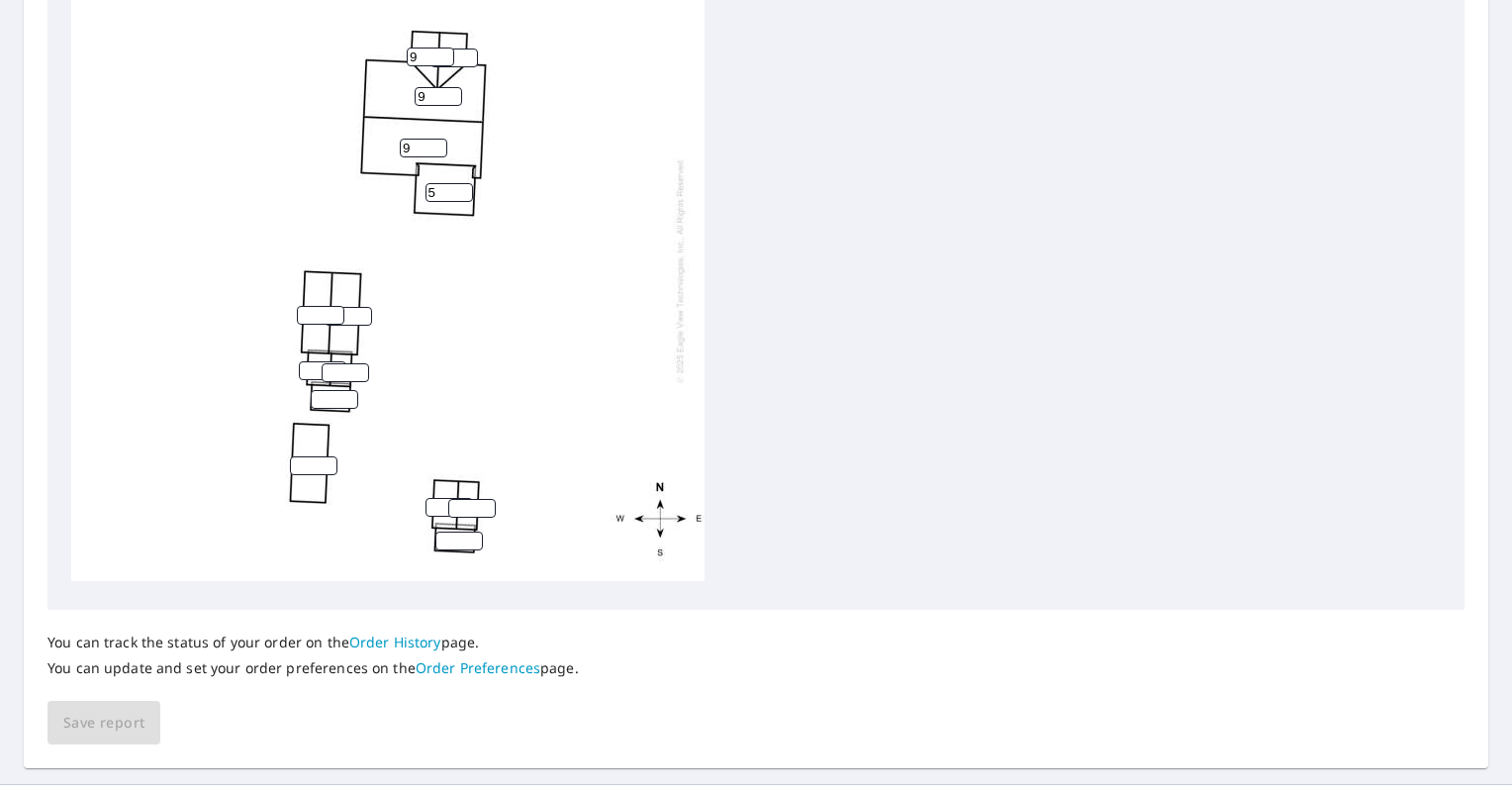 scroll, scrollTop: 774, scrollLeft: 0, axis: vertical 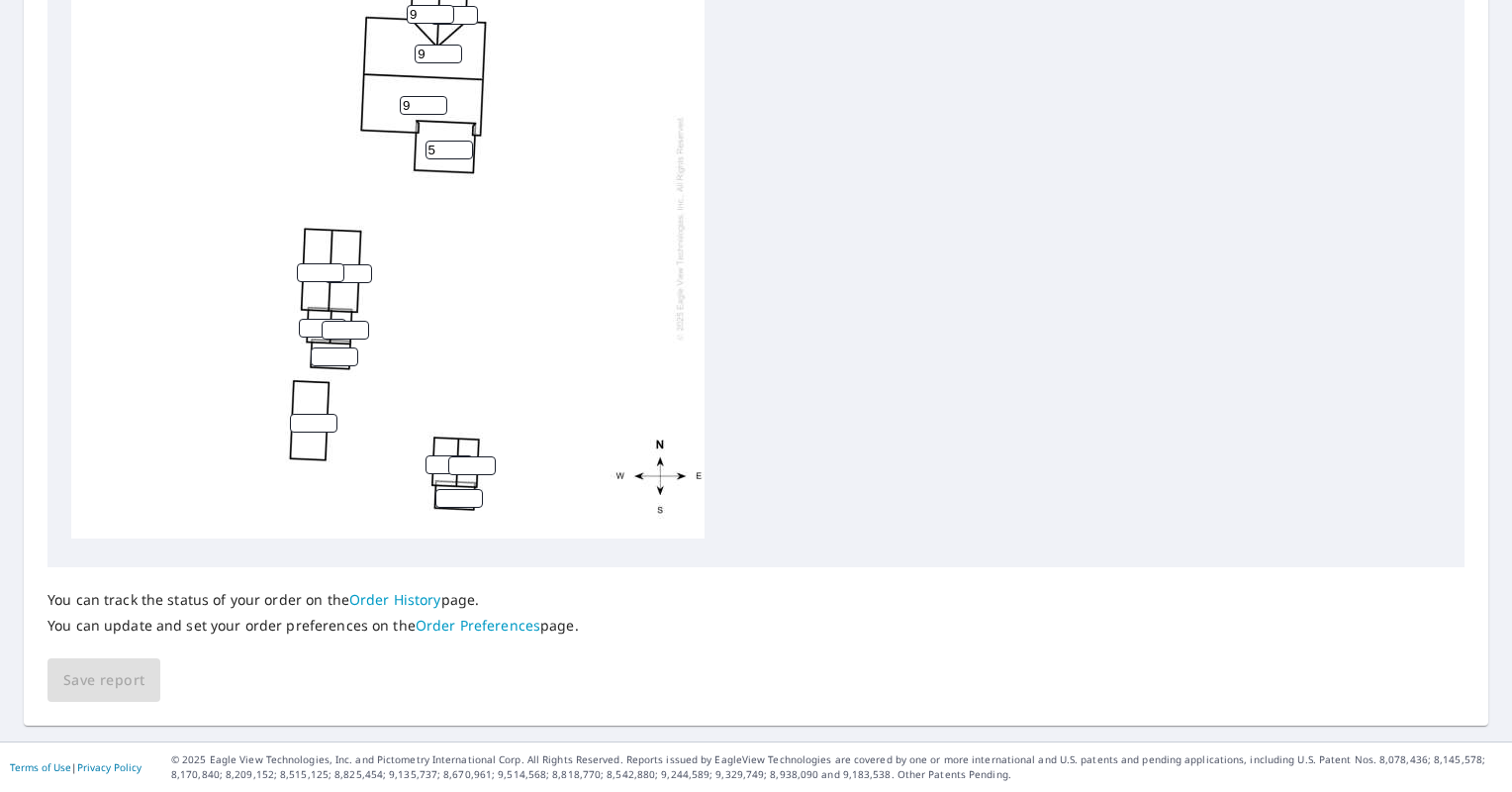 type on "5" 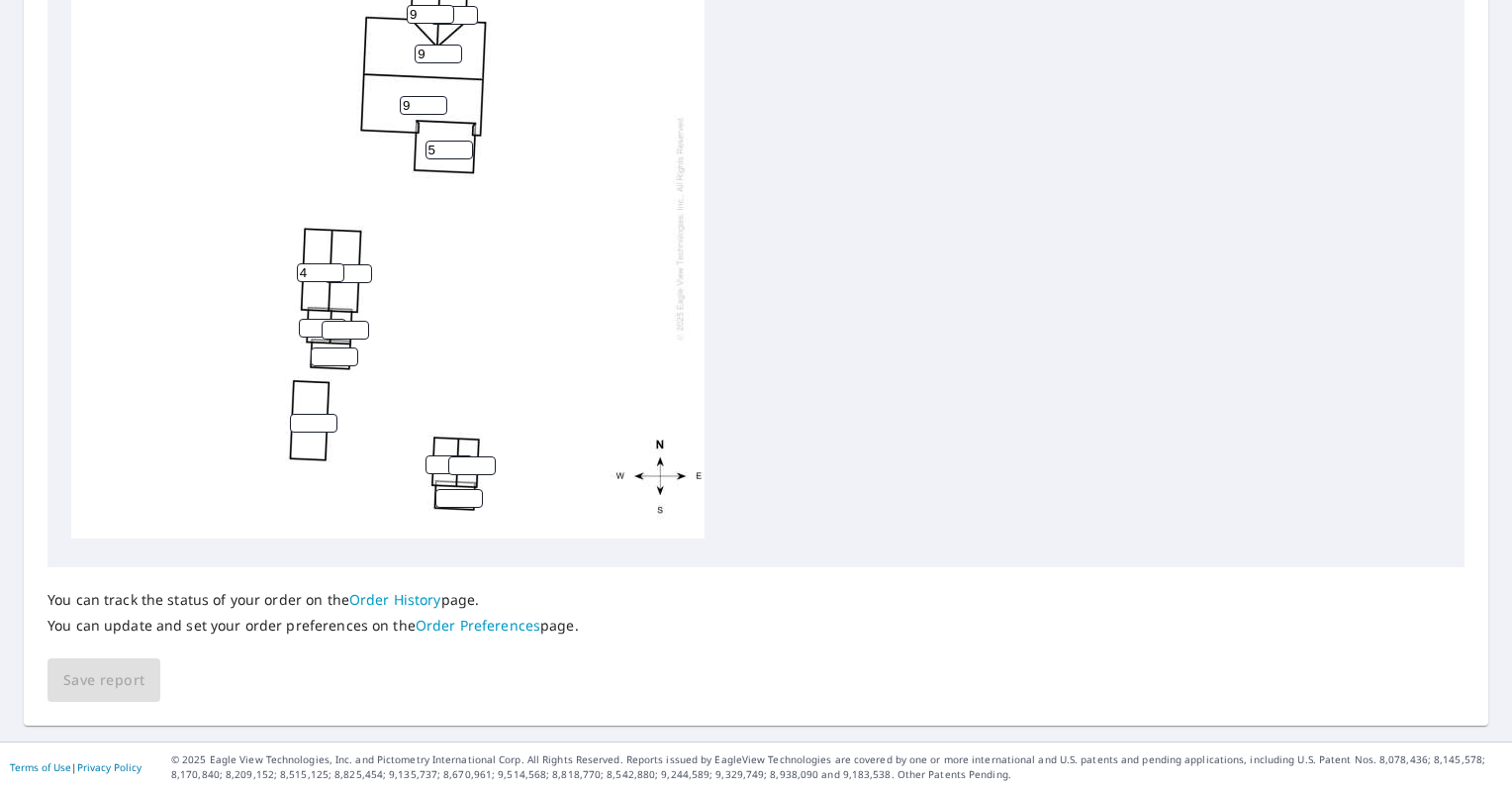 type on "4" 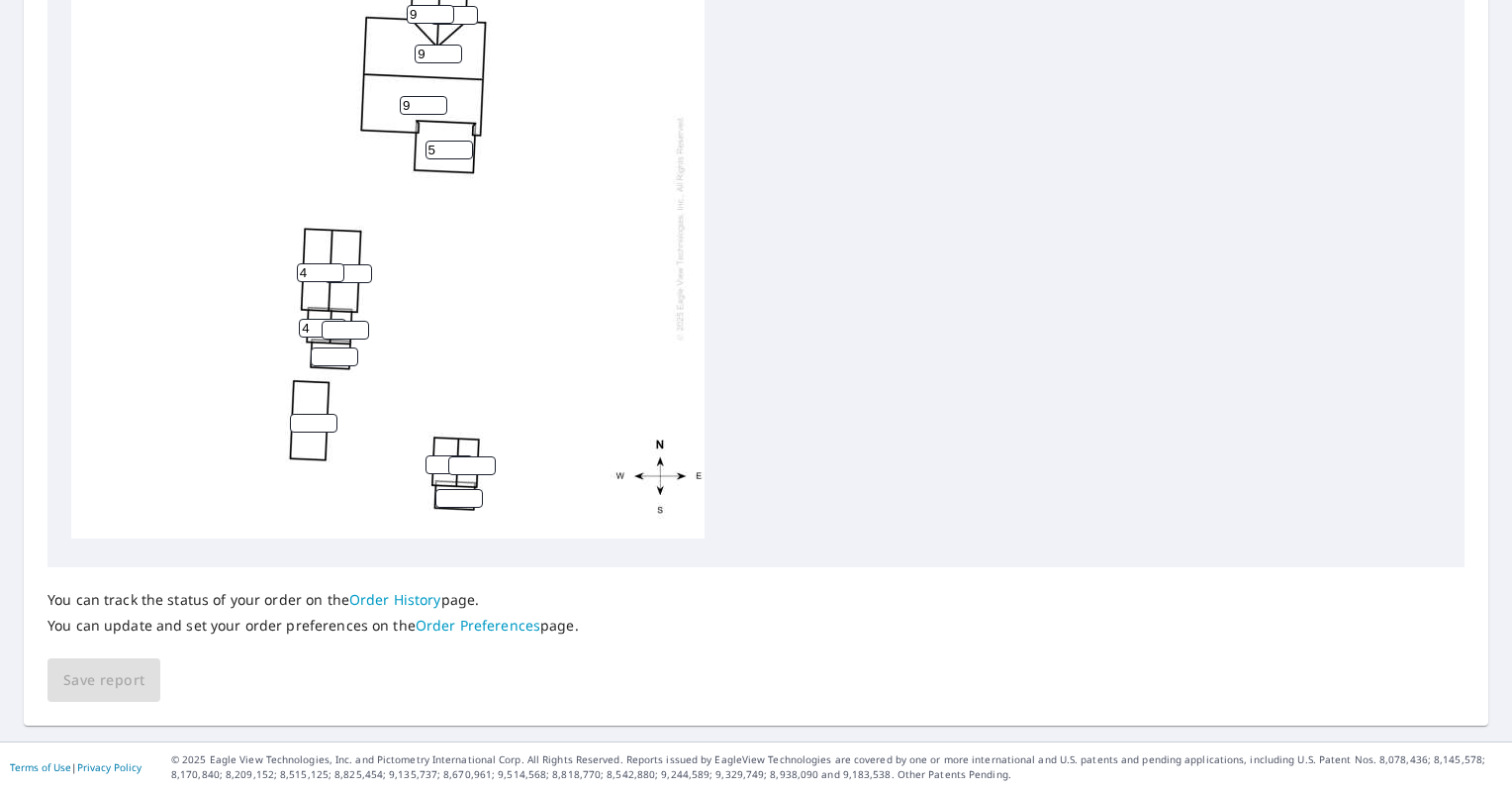 type on "4" 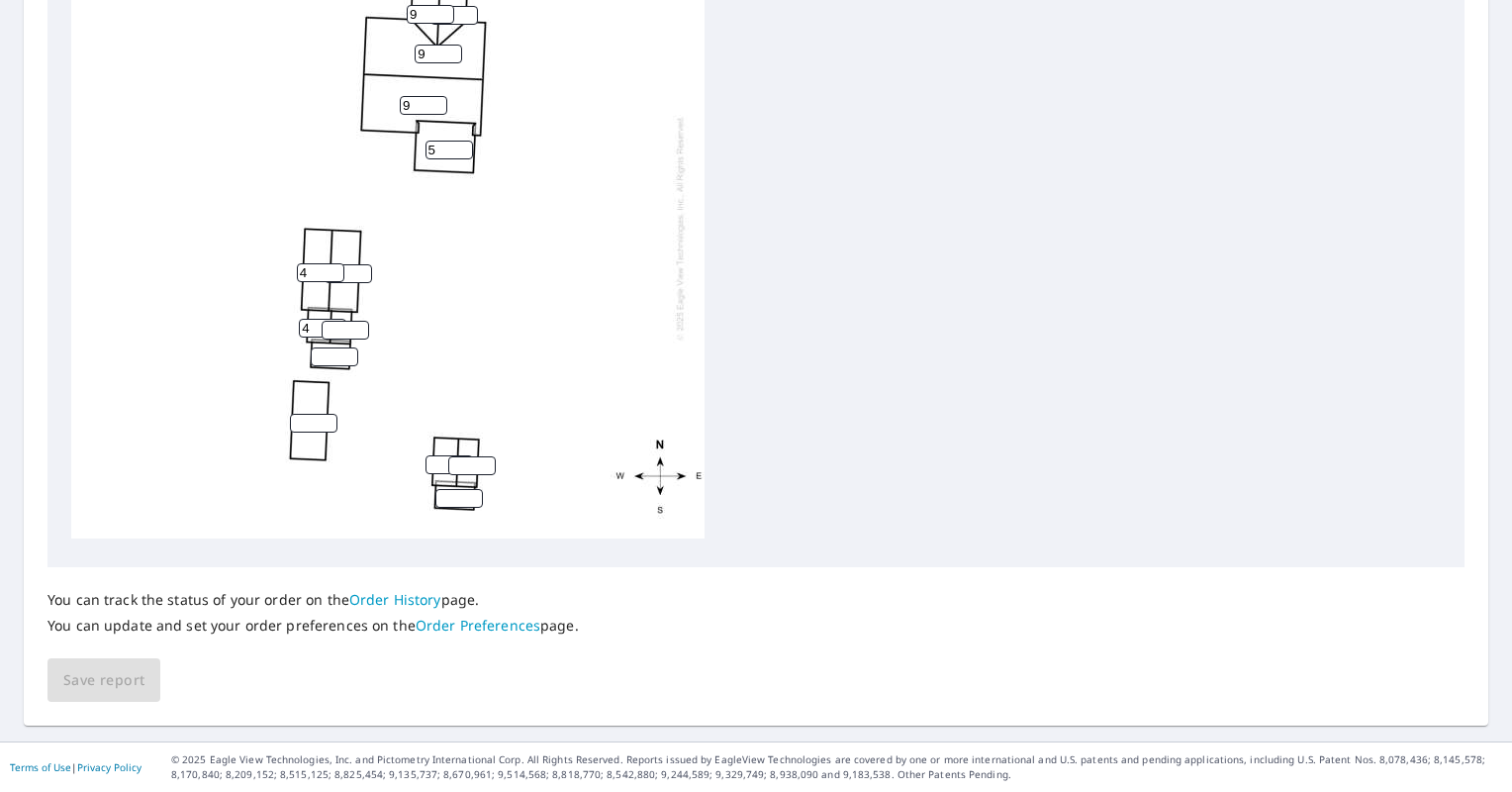 click at bounding box center (345, 330) 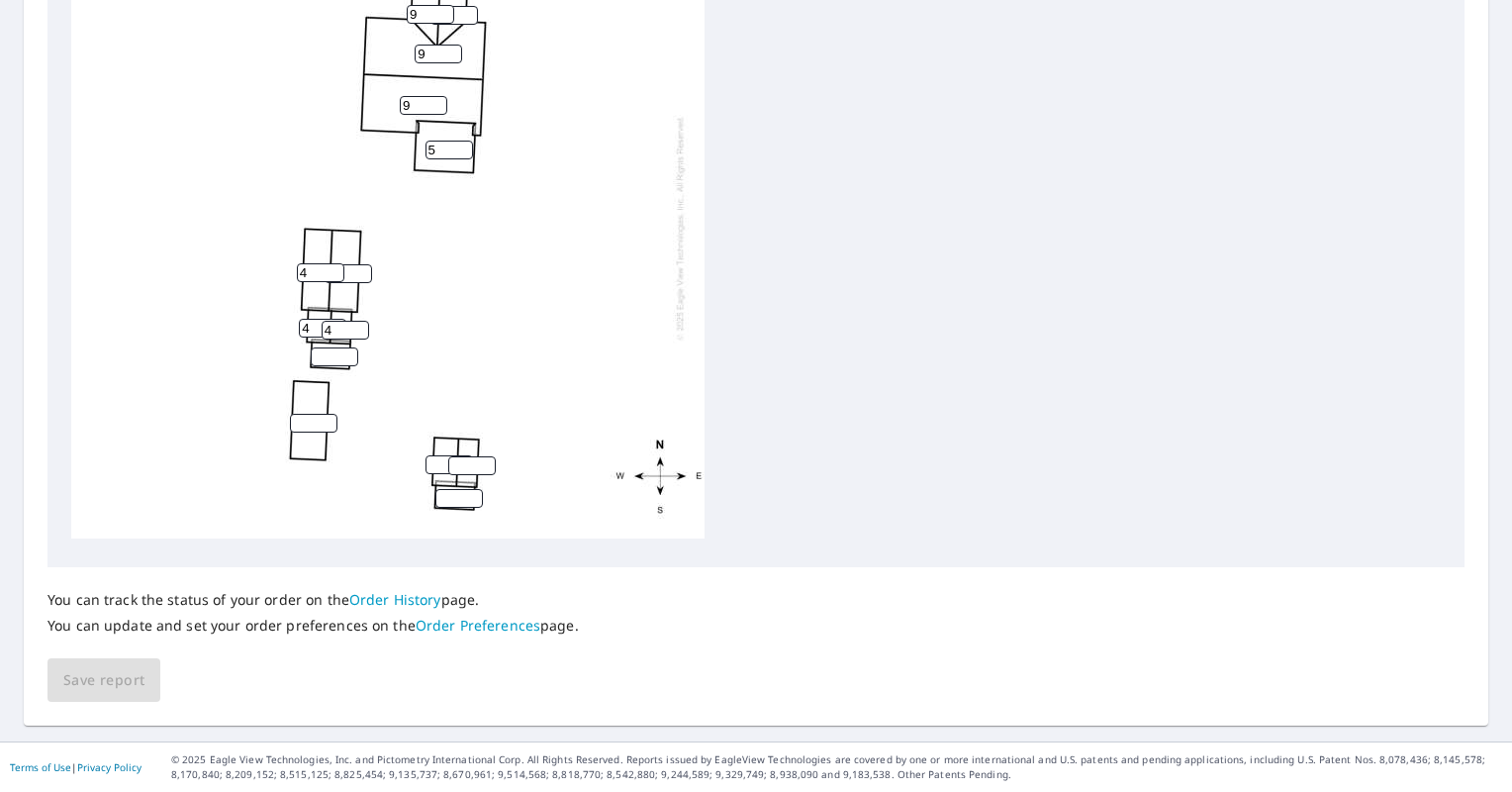 type on "4" 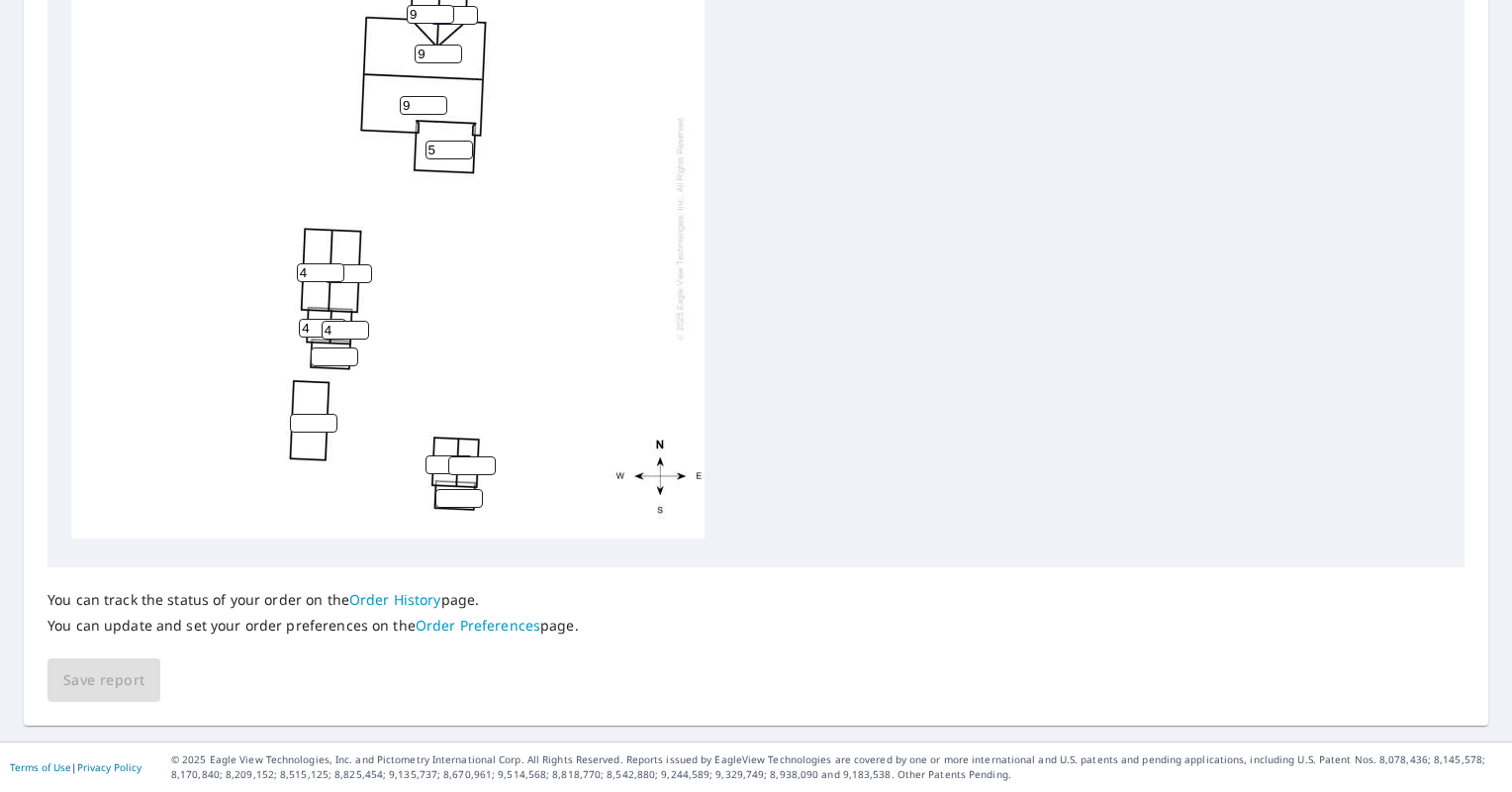 click at bounding box center (334, 356) 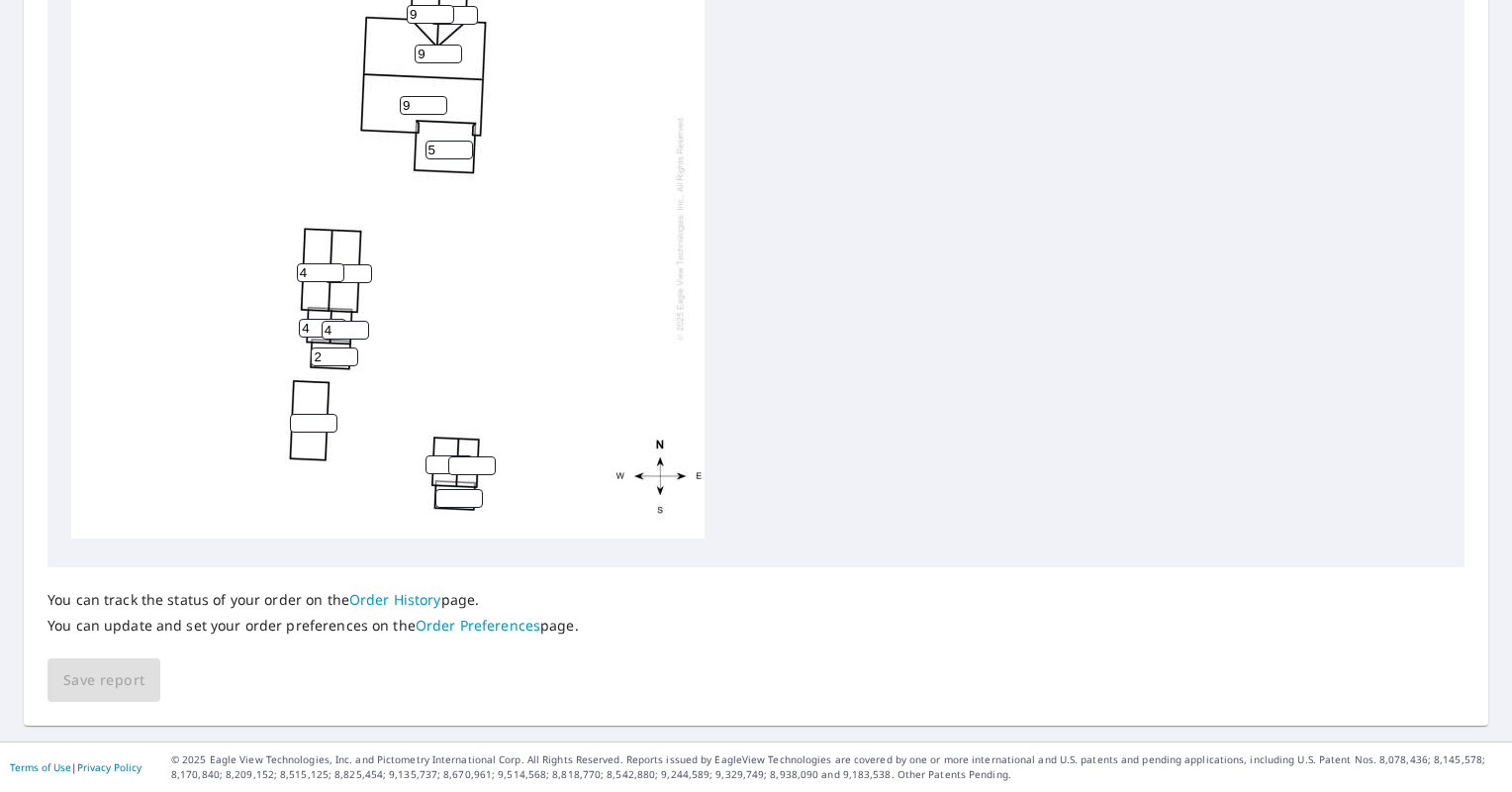 type on "2" 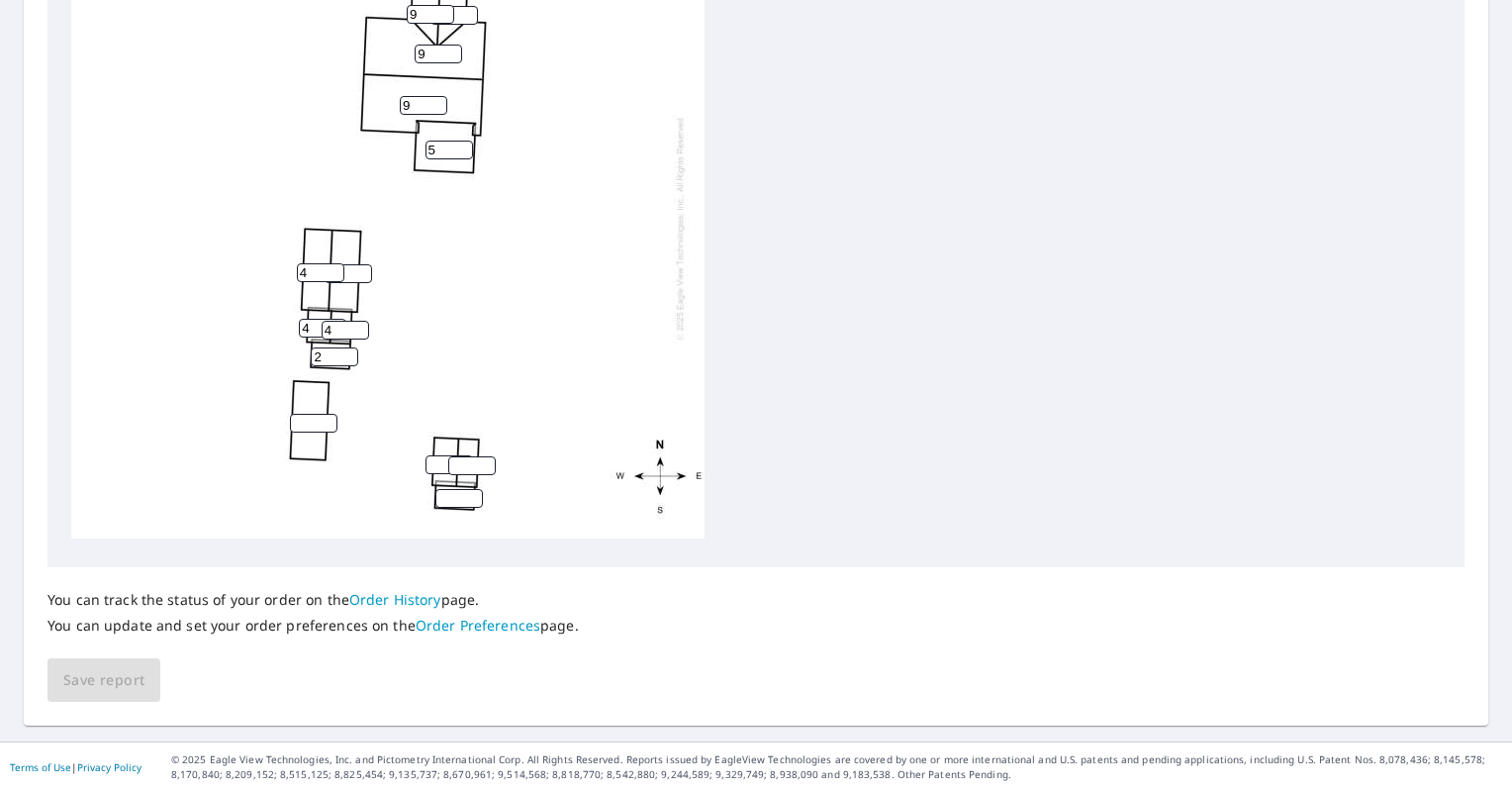 click at bounding box center (314, 423) 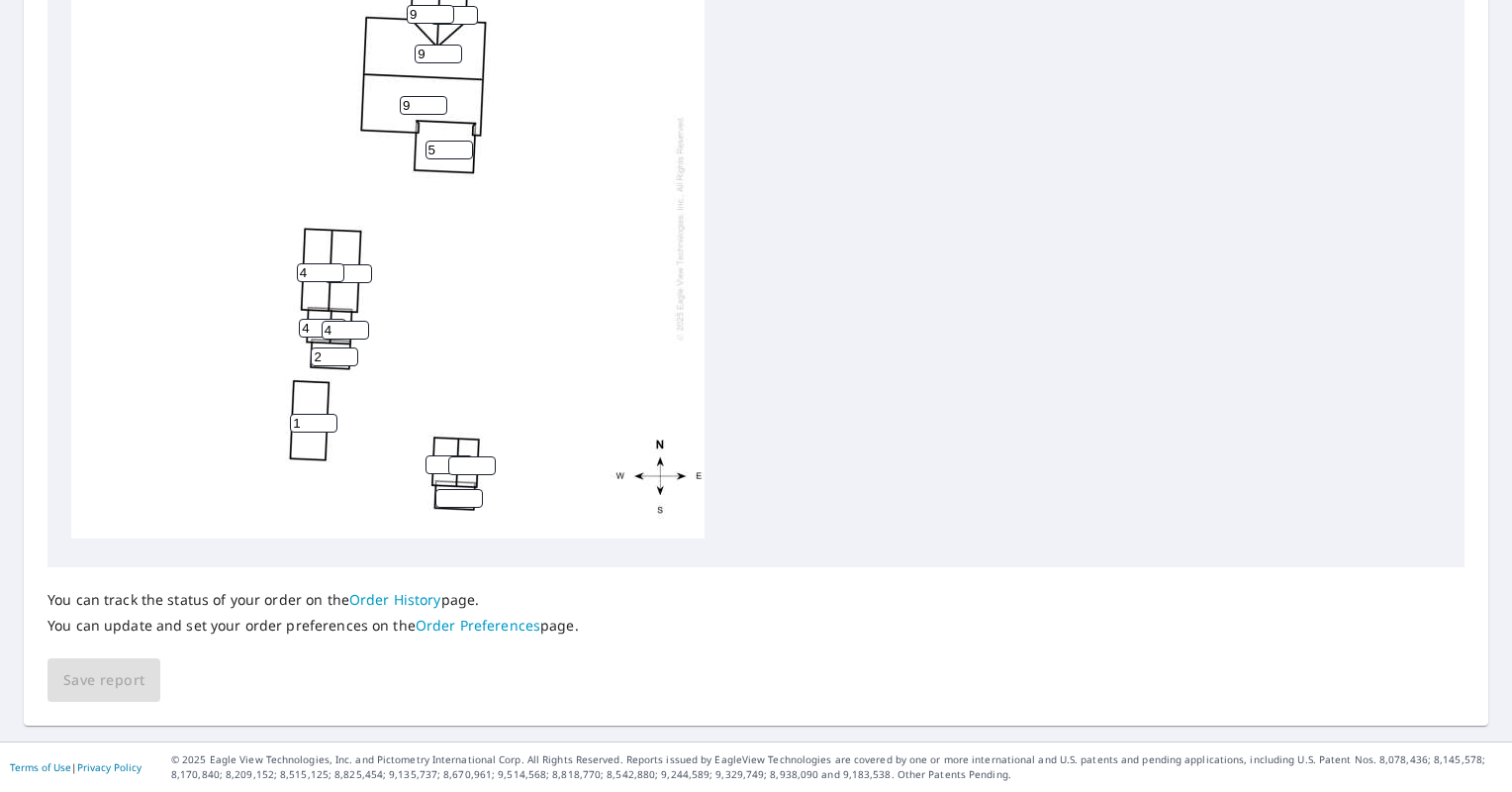 type on "1" 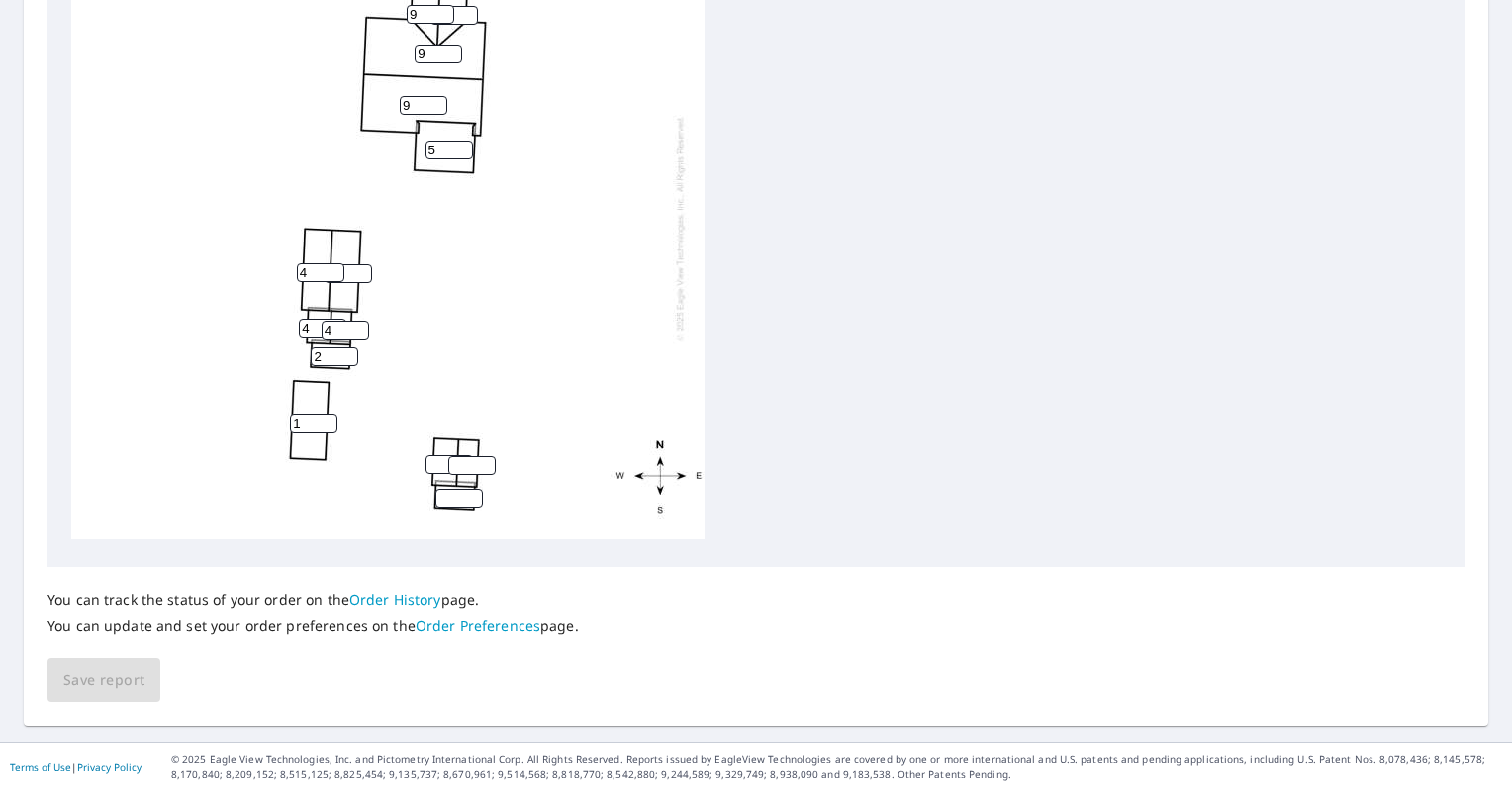 click at bounding box center [449, 464] 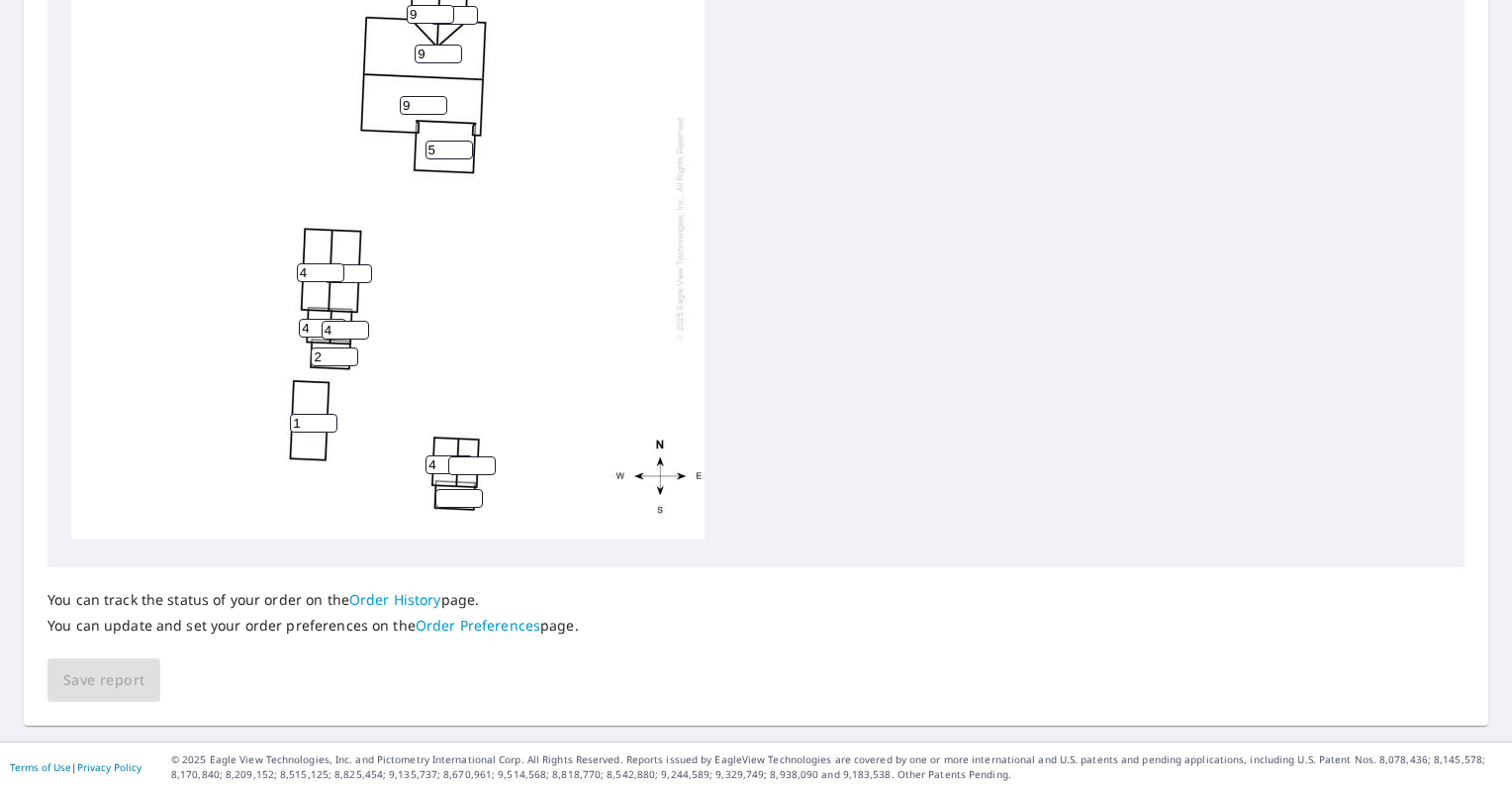type on "4" 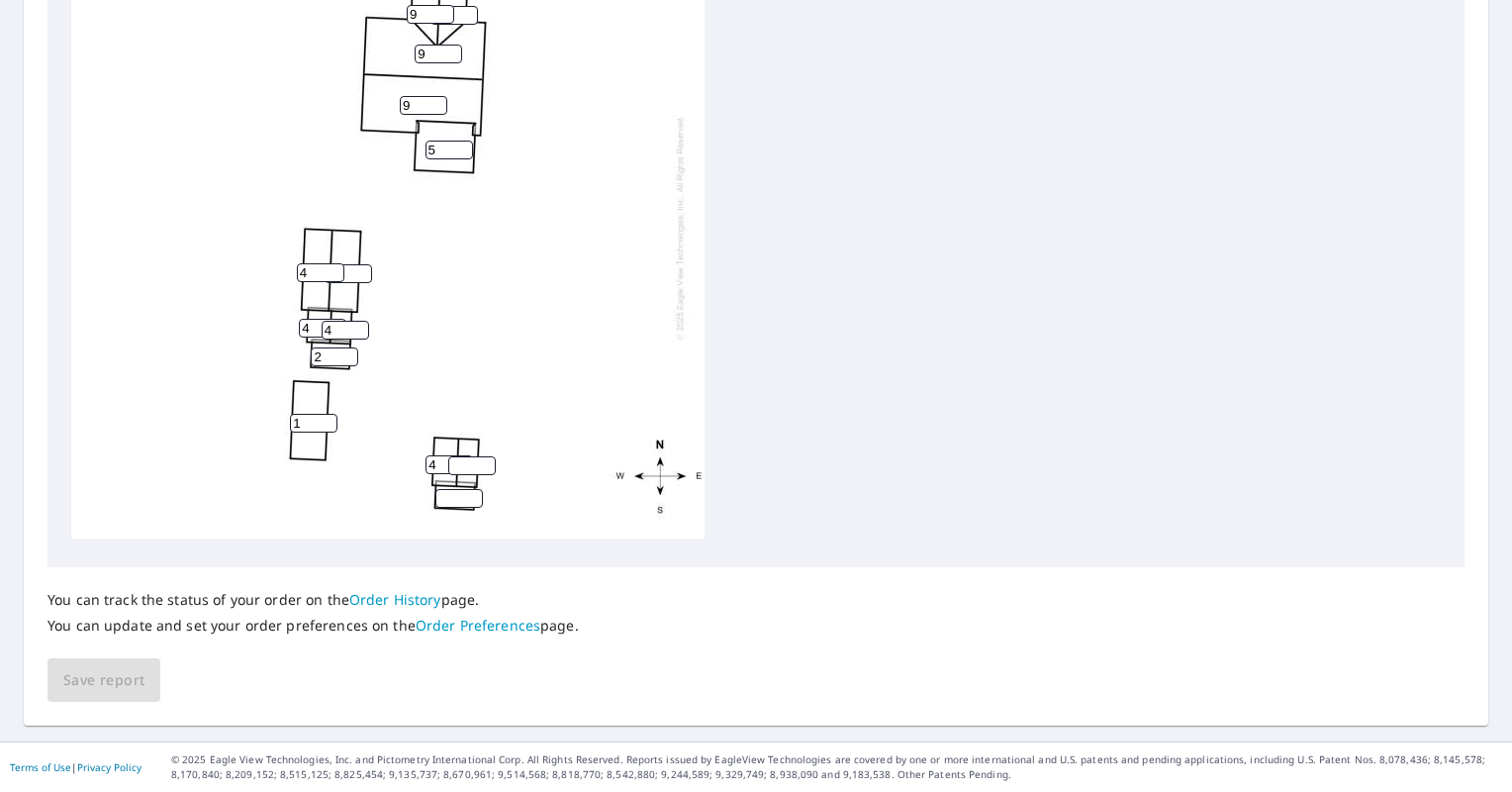 click at bounding box center (472, 465) 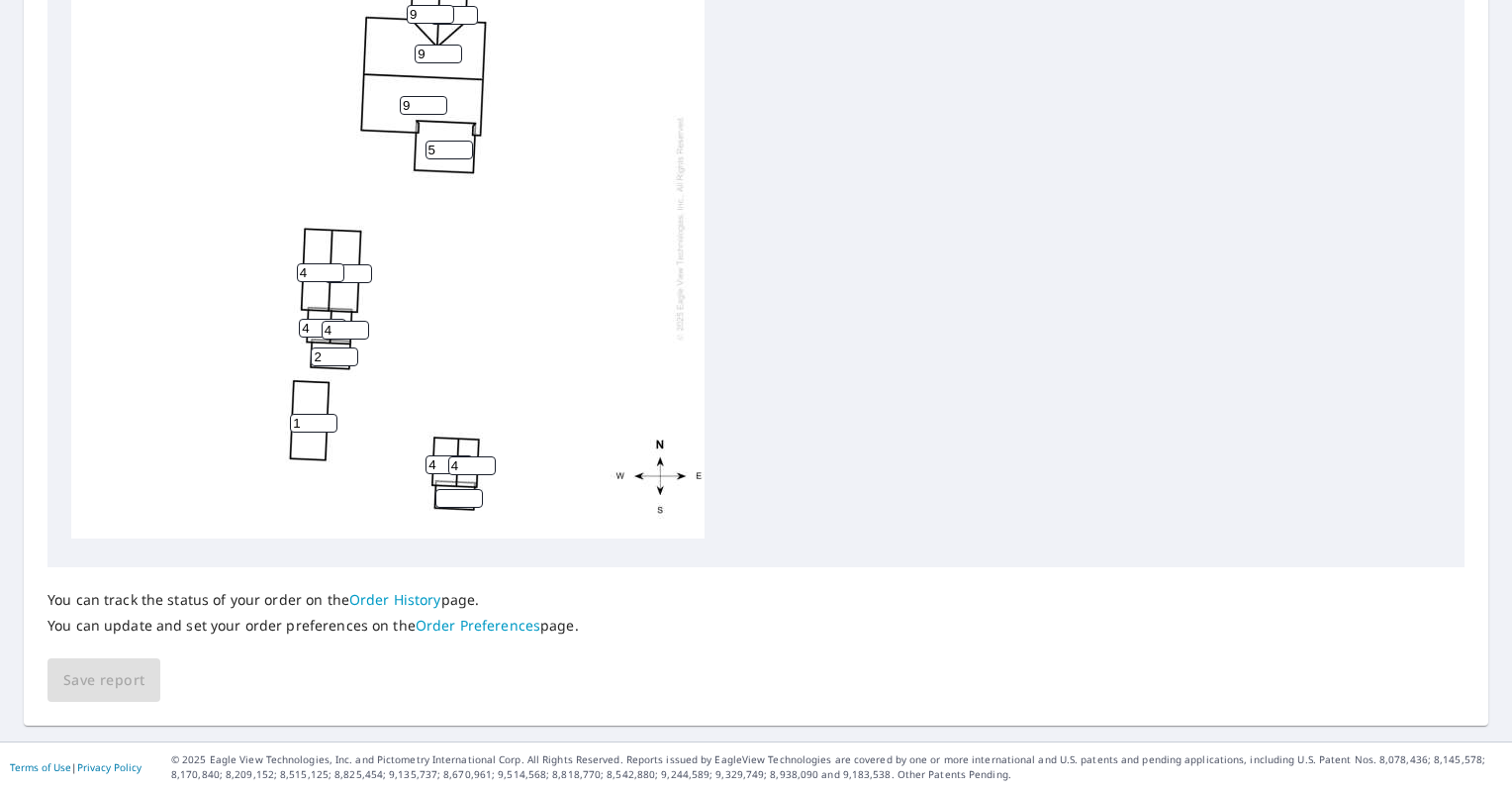 type on "4" 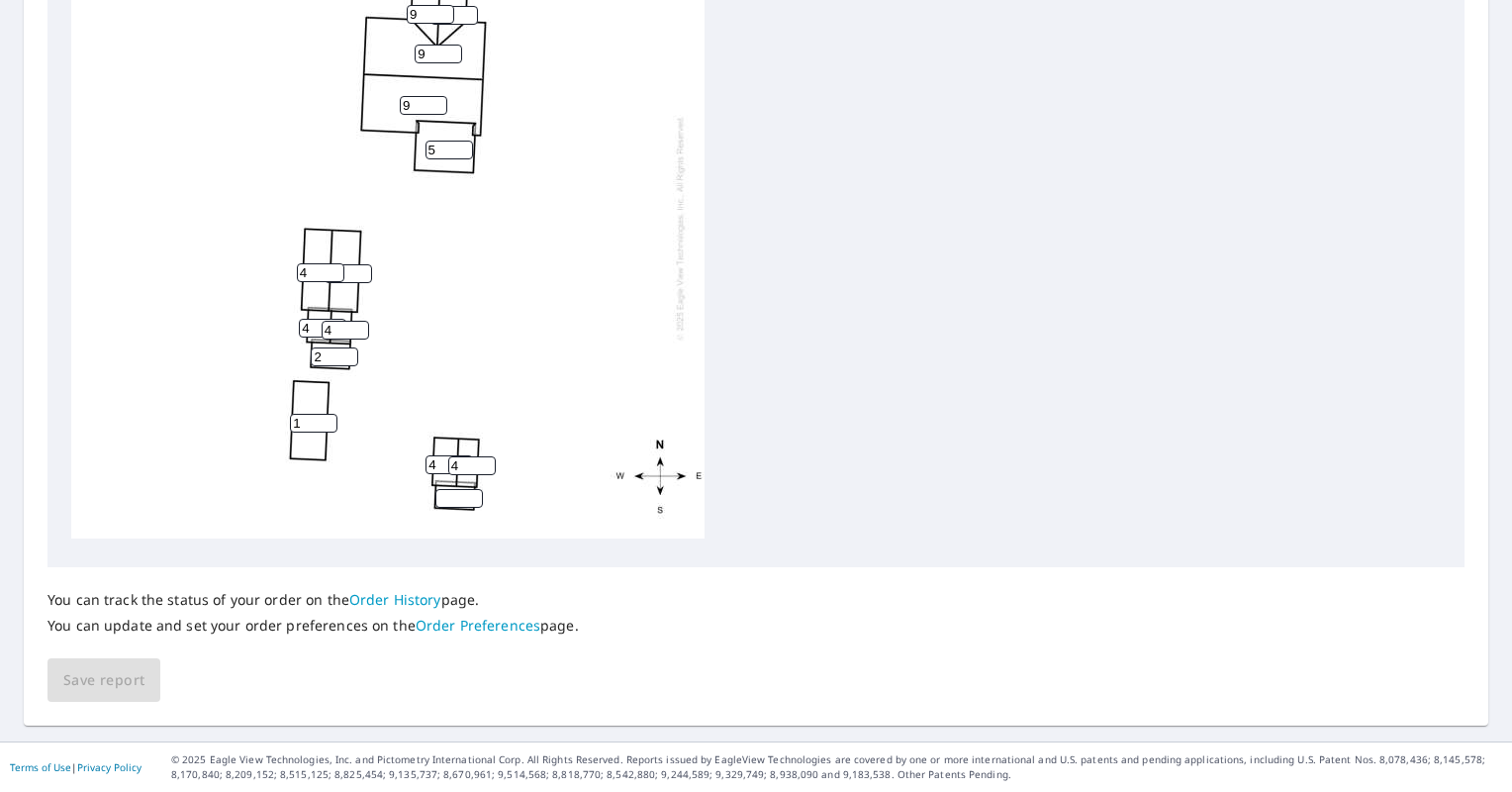 click at bounding box center [459, 498] 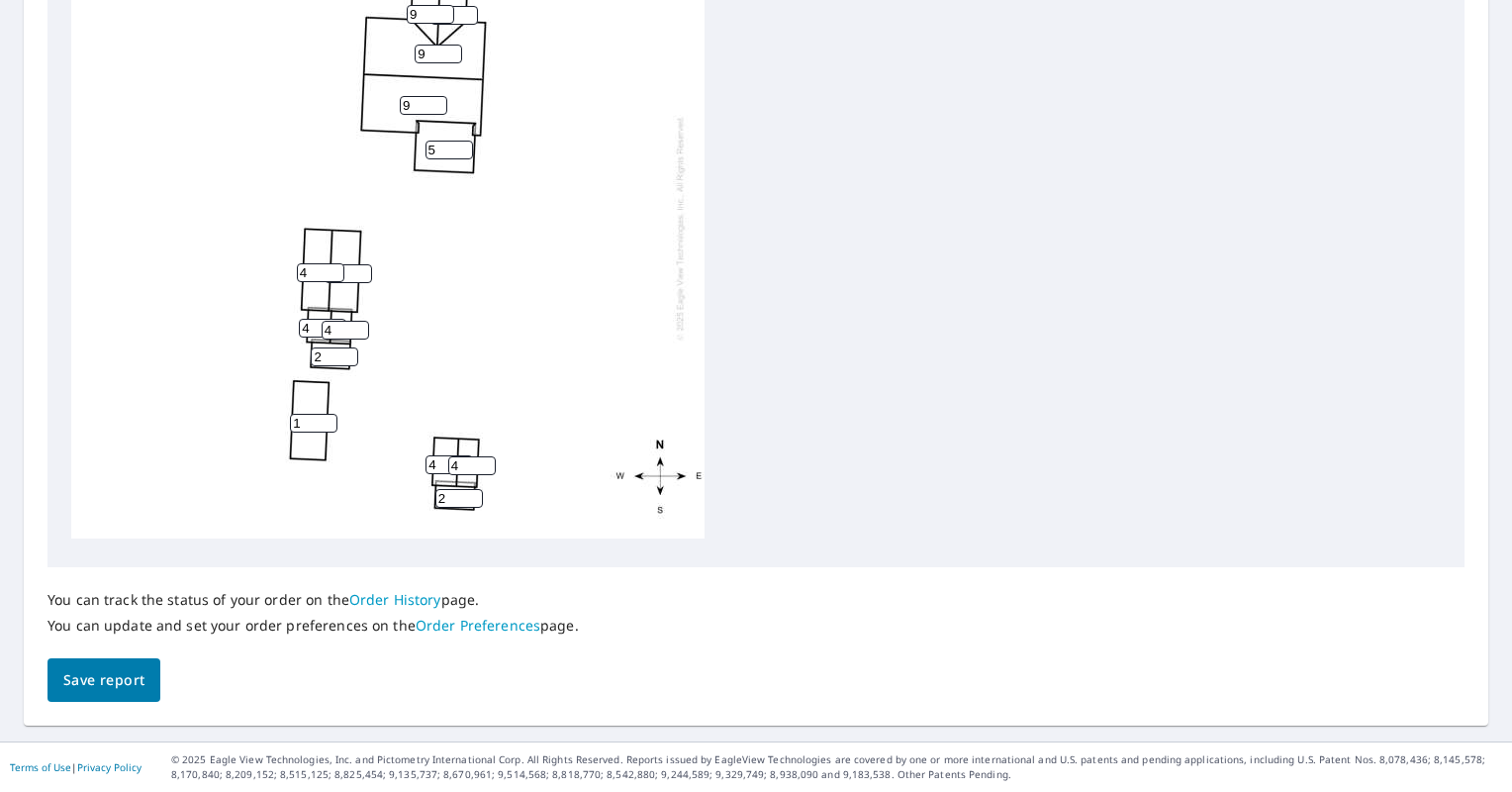 type on "2" 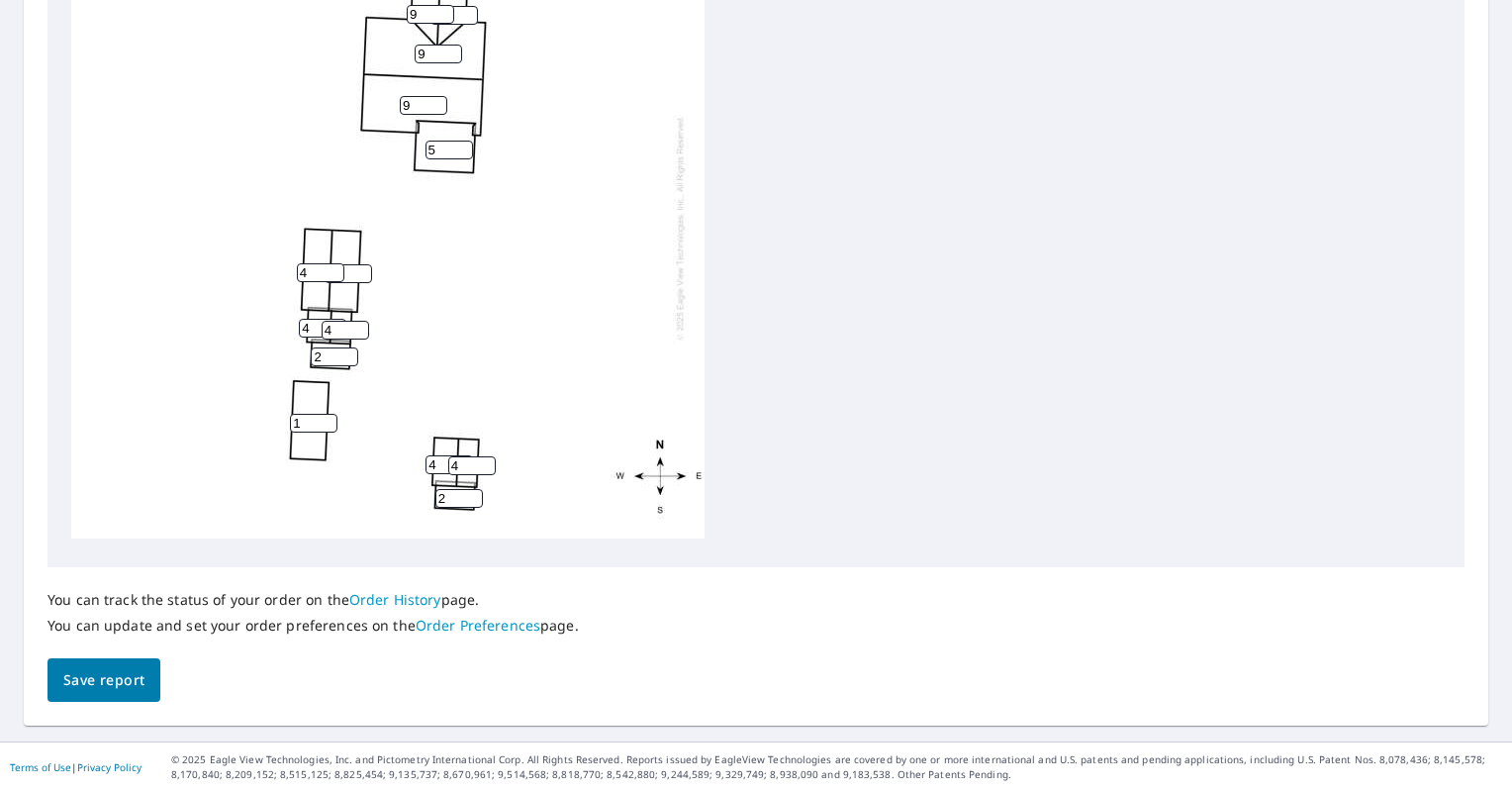 click on "Save report" at bounding box center (104, 680) 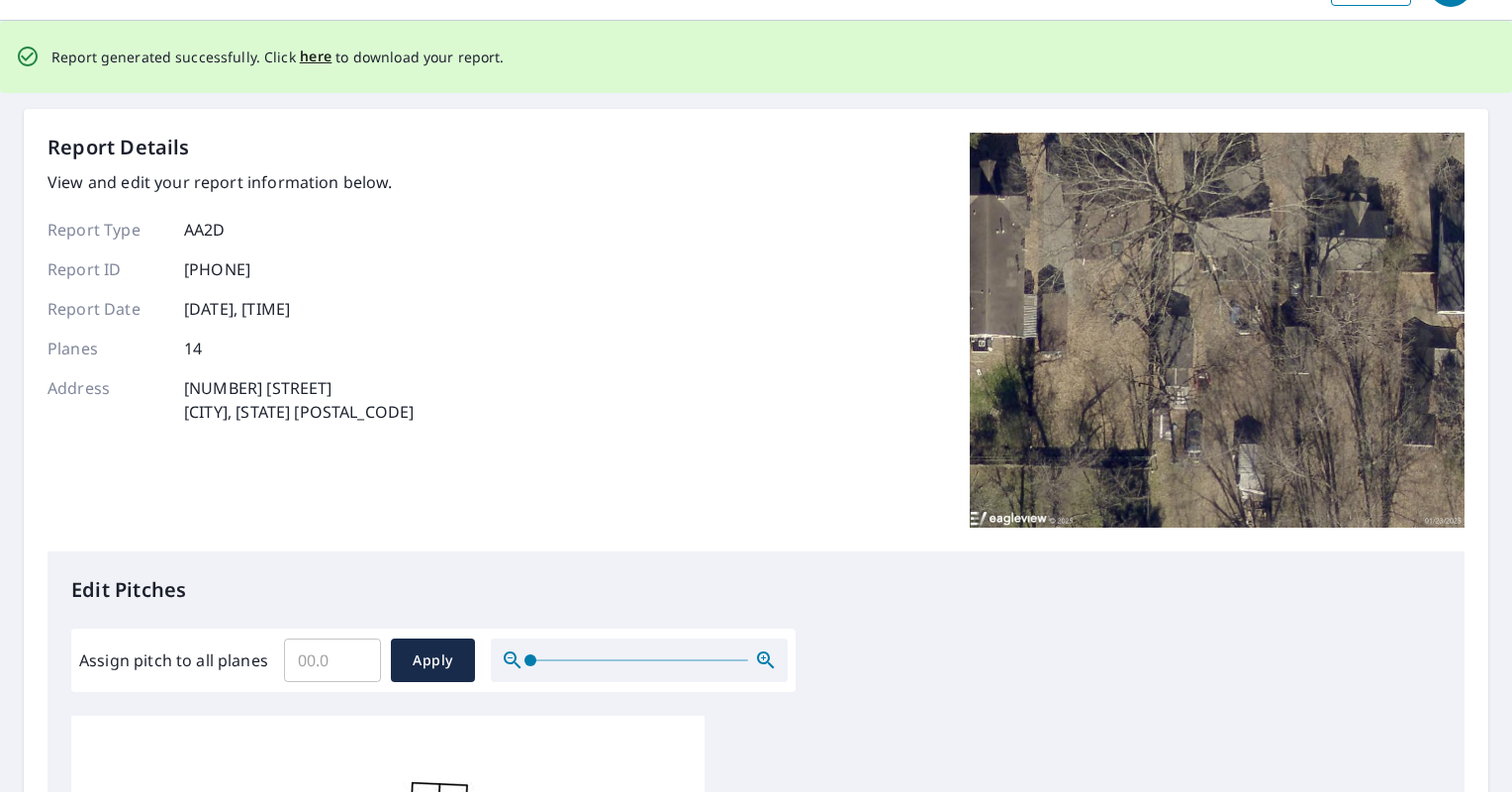 scroll, scrollTop: 0, scrollLeft: 0, axis: both 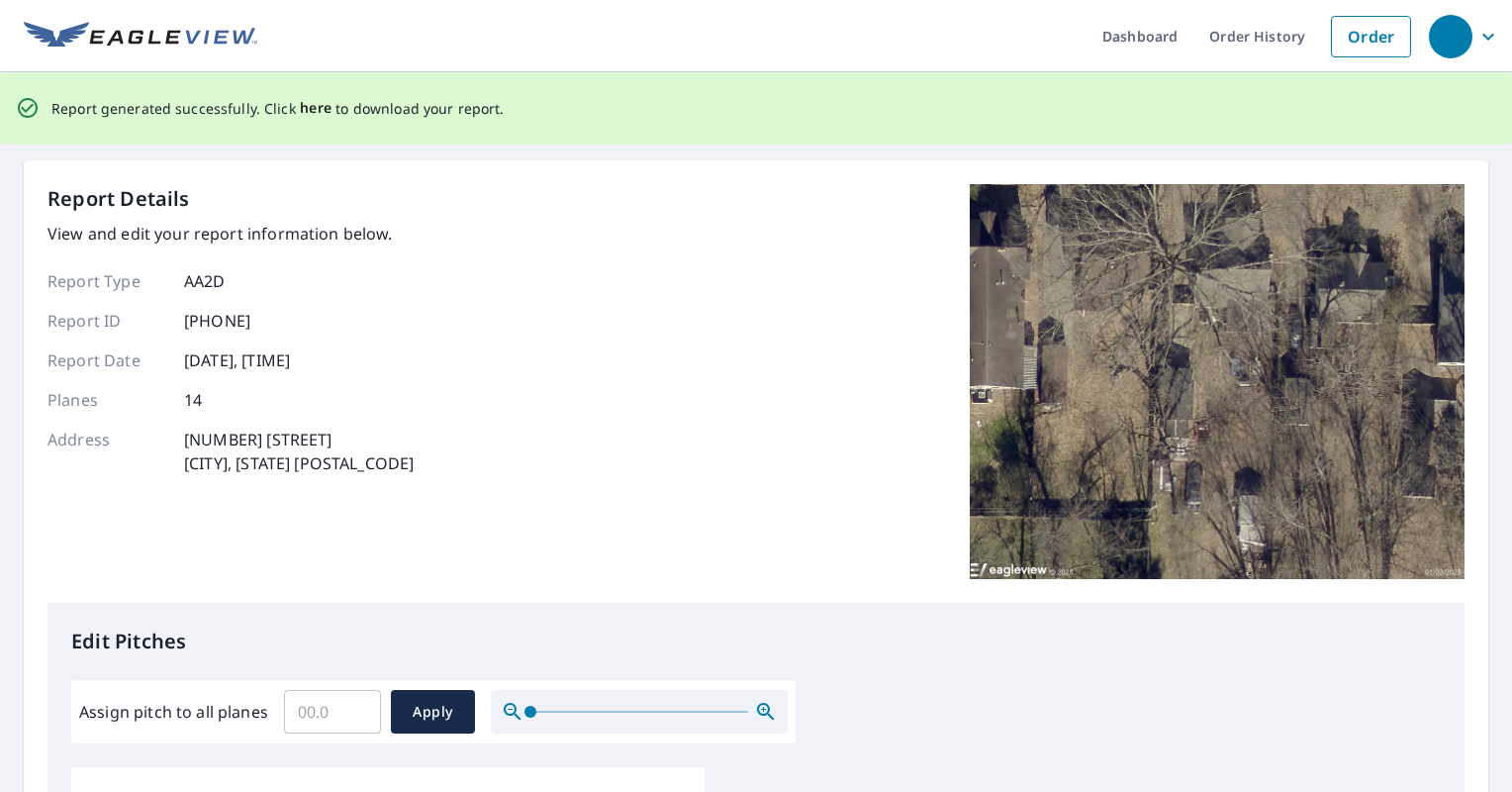 click on "here" at bounding box center (316, 108) 